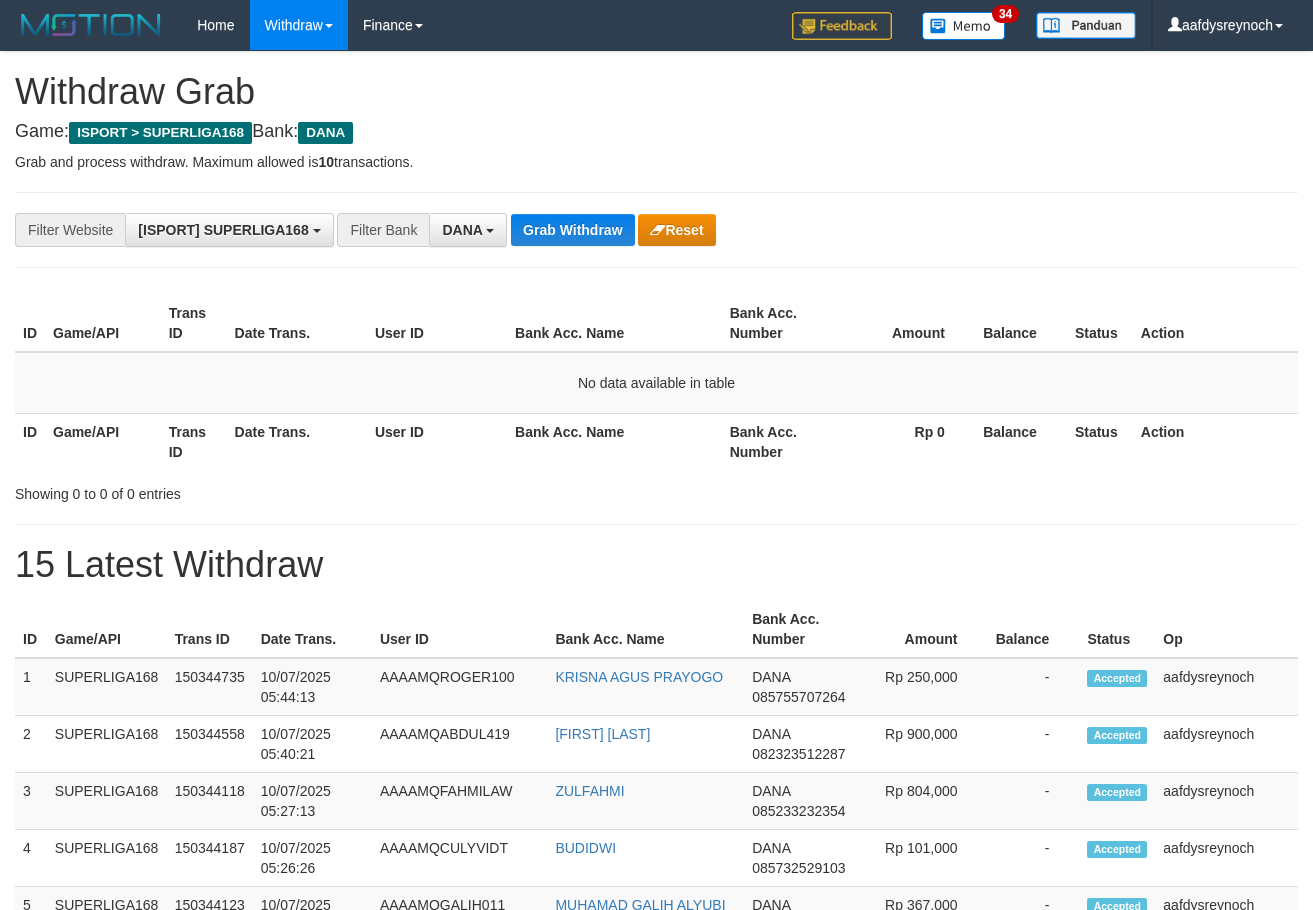 scroll, scrollTop: 0, scrollLeft: 0, axis: both 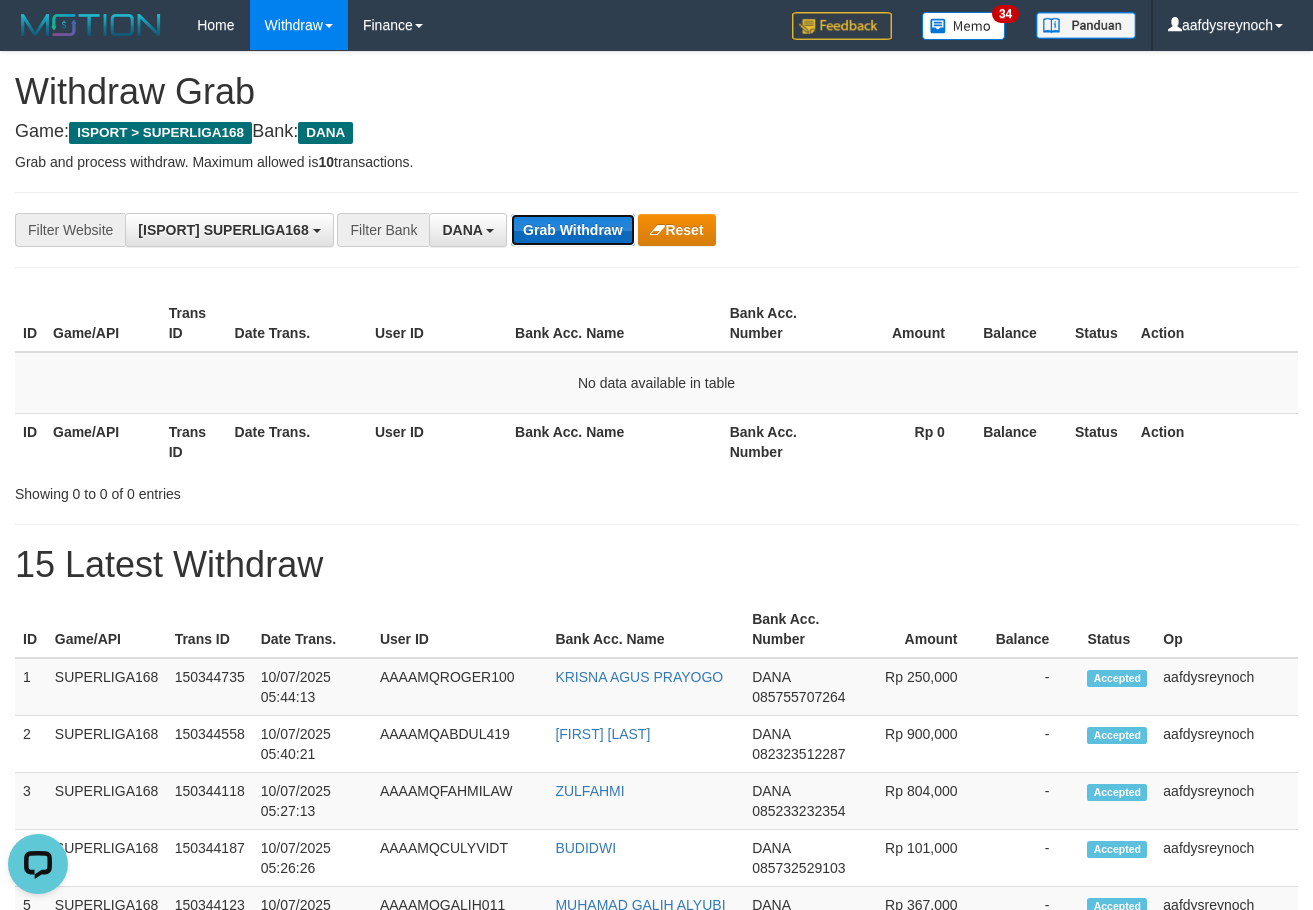 click on "Grab Withdraw" at bounding box center [572, 230] 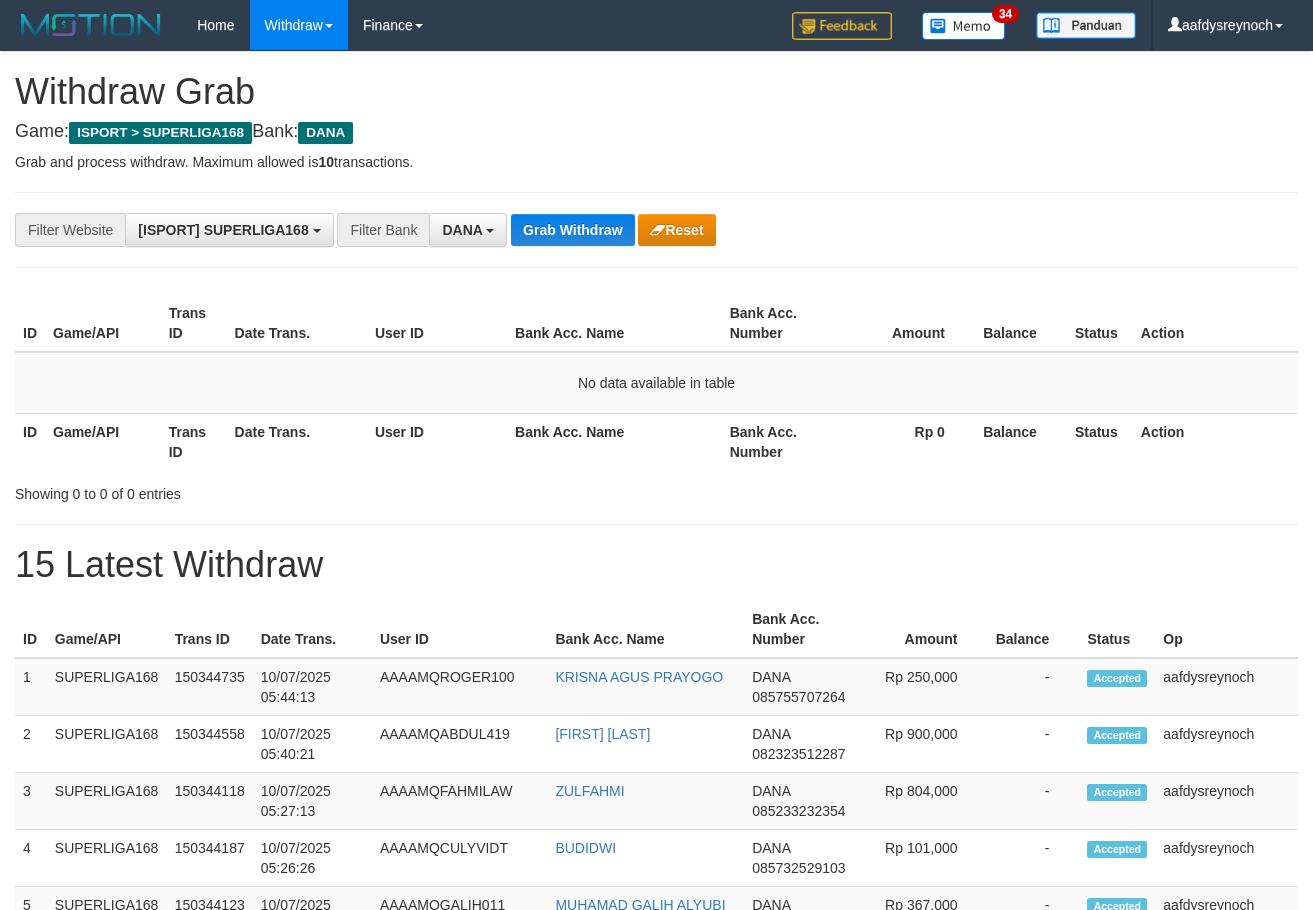scroll, scrollTop: 0, scrollLeft: 0, axis: both 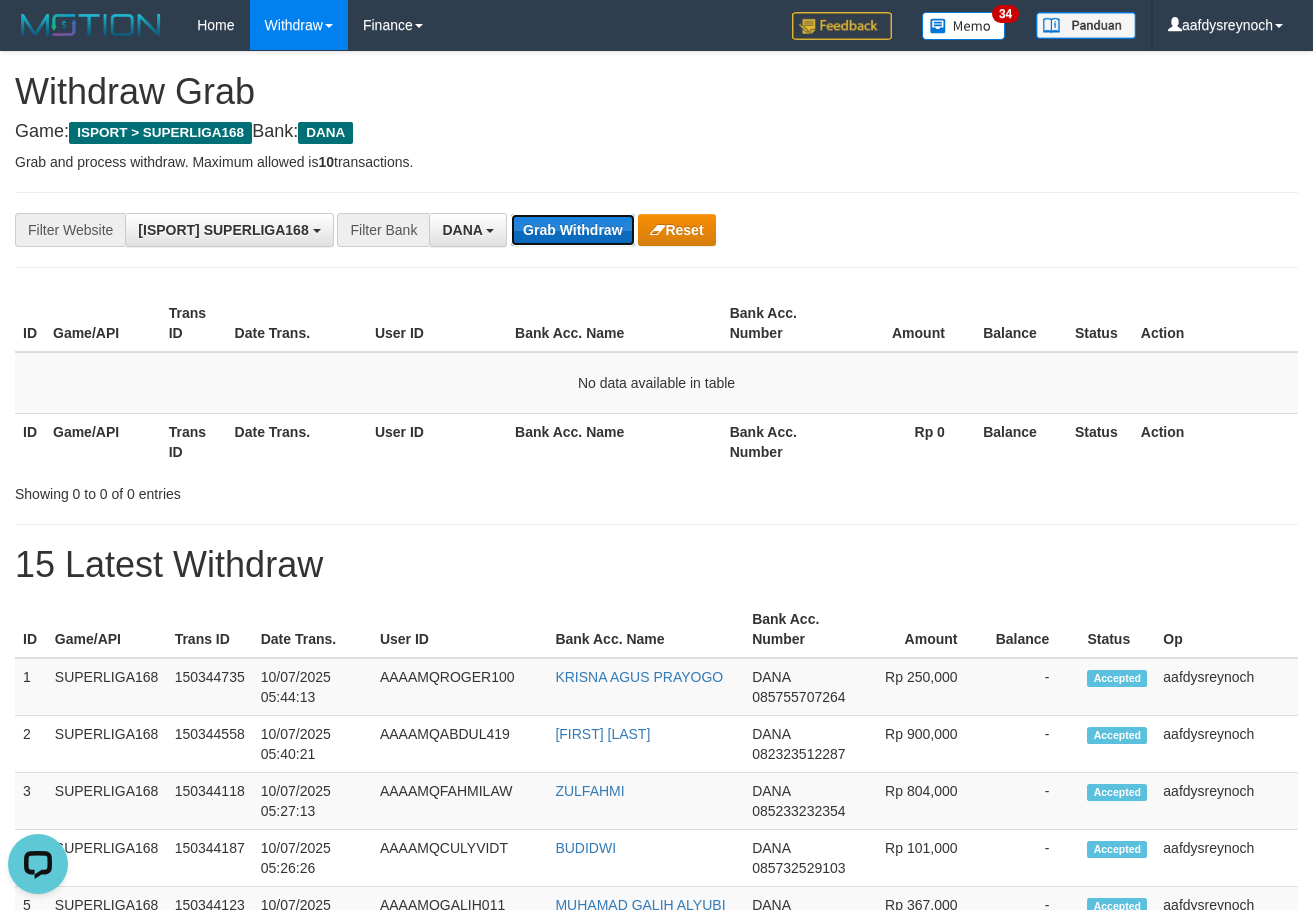 click on "Grab Withdraw" at bounding box center (572, 230) 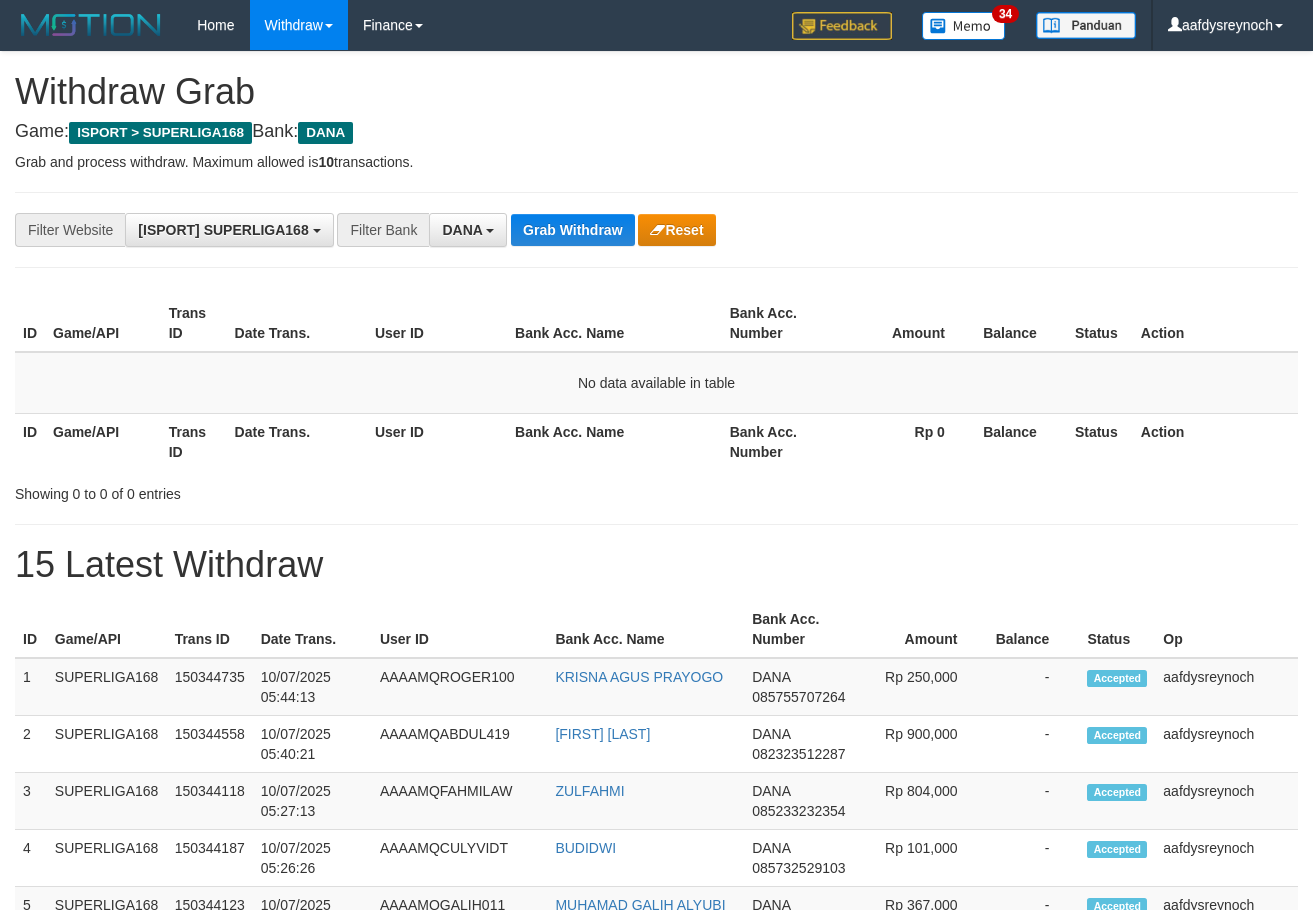 scroll, scrollTop: 0, scrollLeft: 0, axis: both 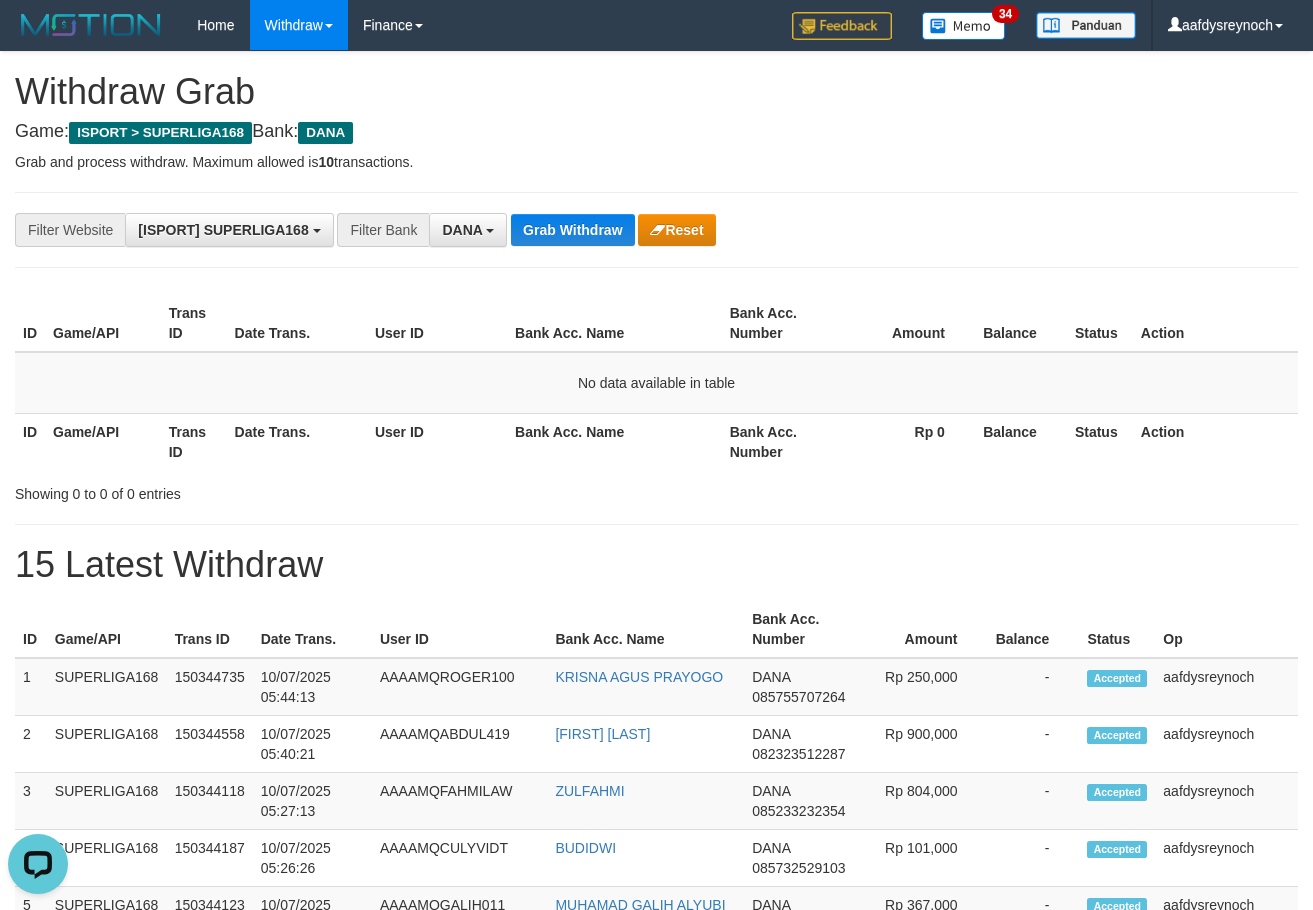 click on "**********" at bounding box center [656, 230] 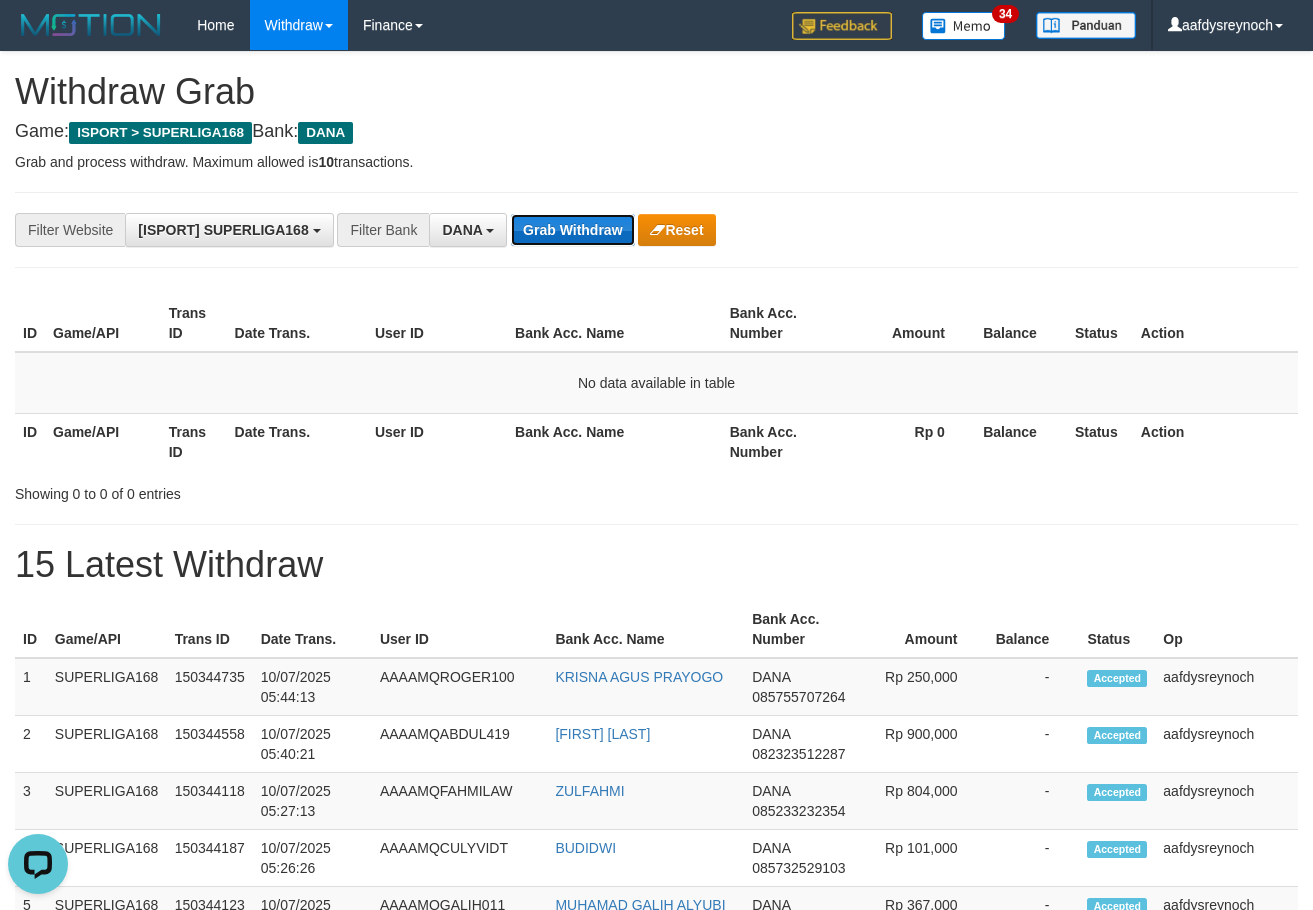 click on "Grab Withdraw" at bounding box center [572, 230] 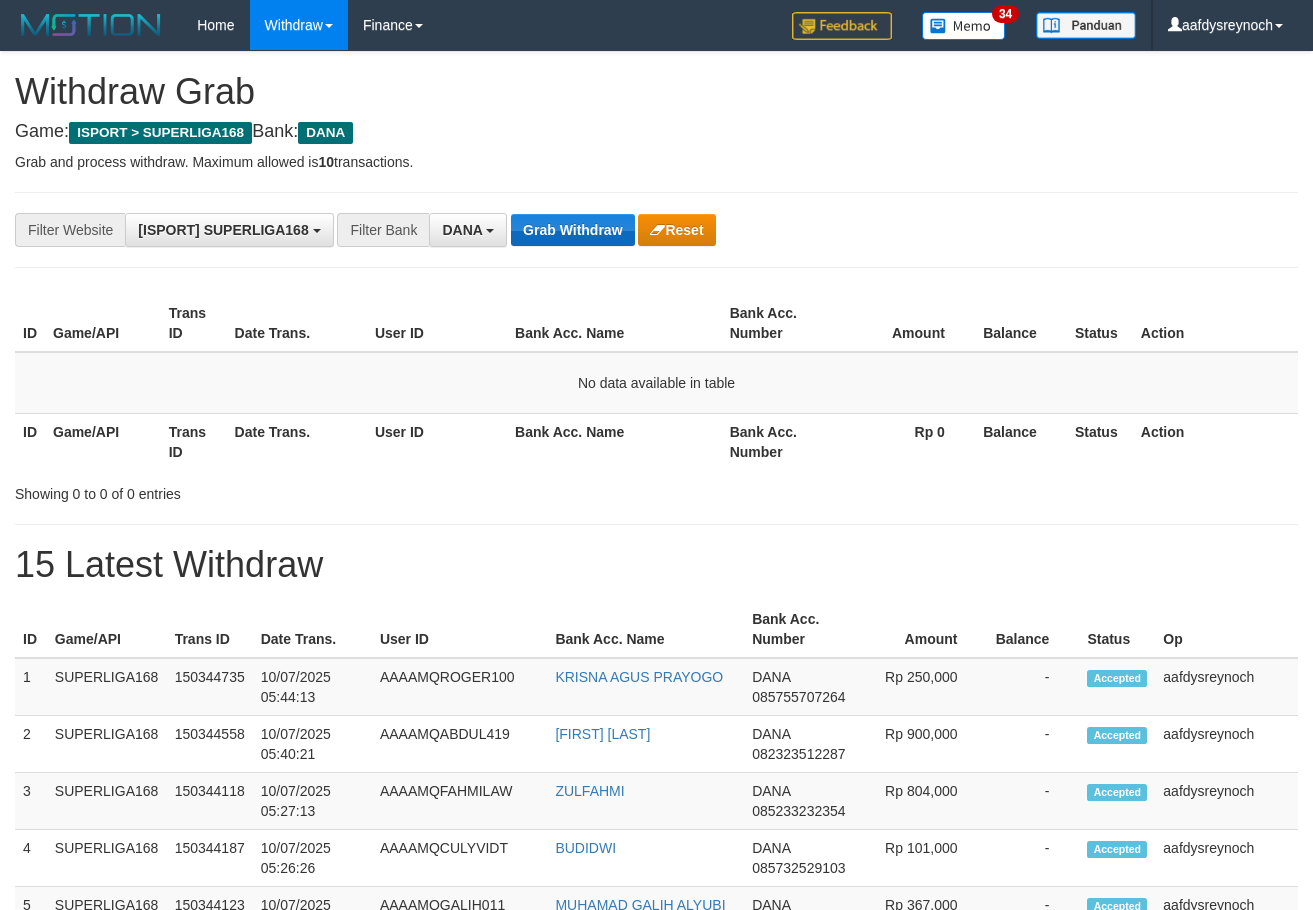 scroll, scrollTop: 0, scrollLeft: 0, axis: both 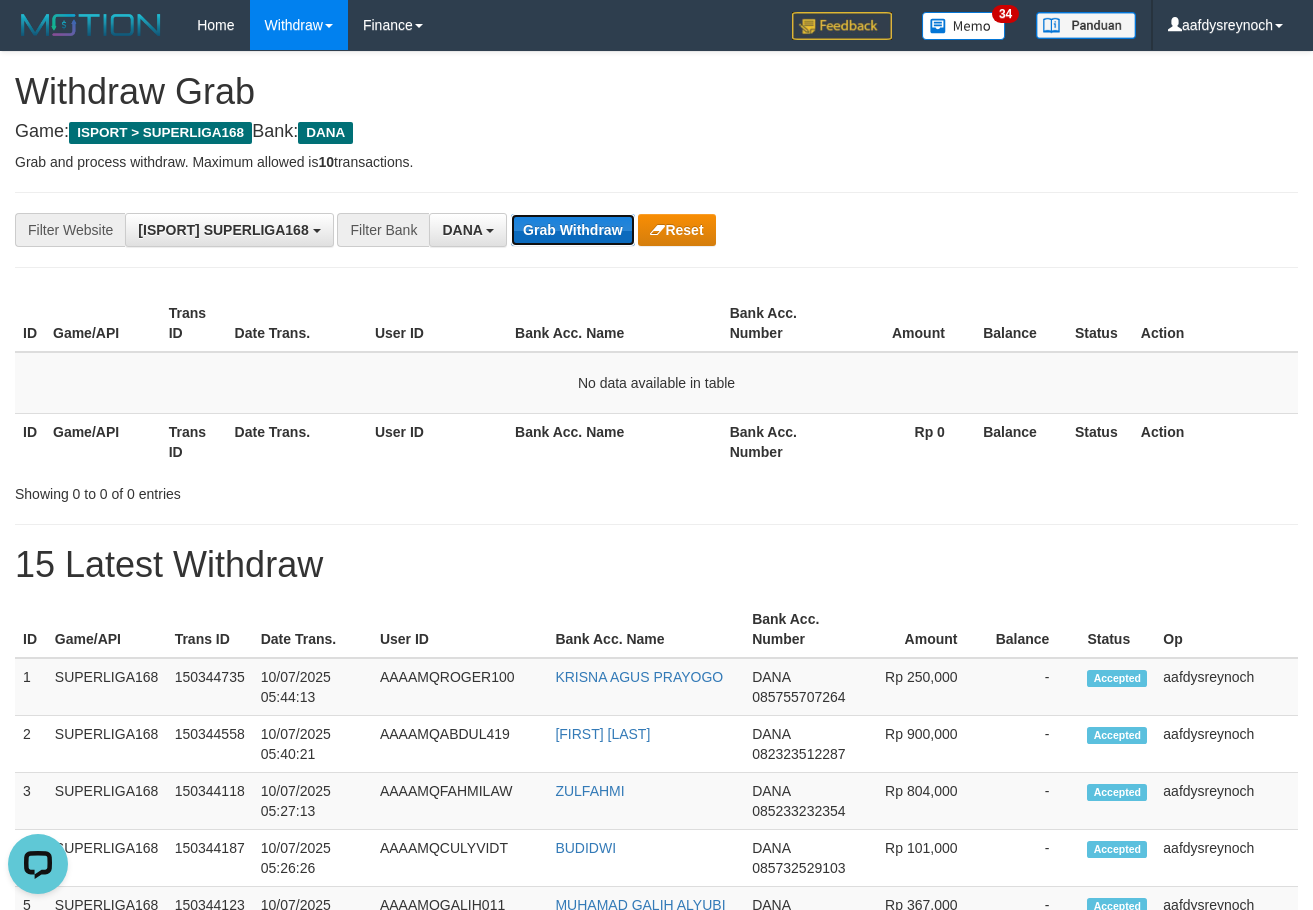 click on "Grab Withdraw" at bounding box center (572, 230) 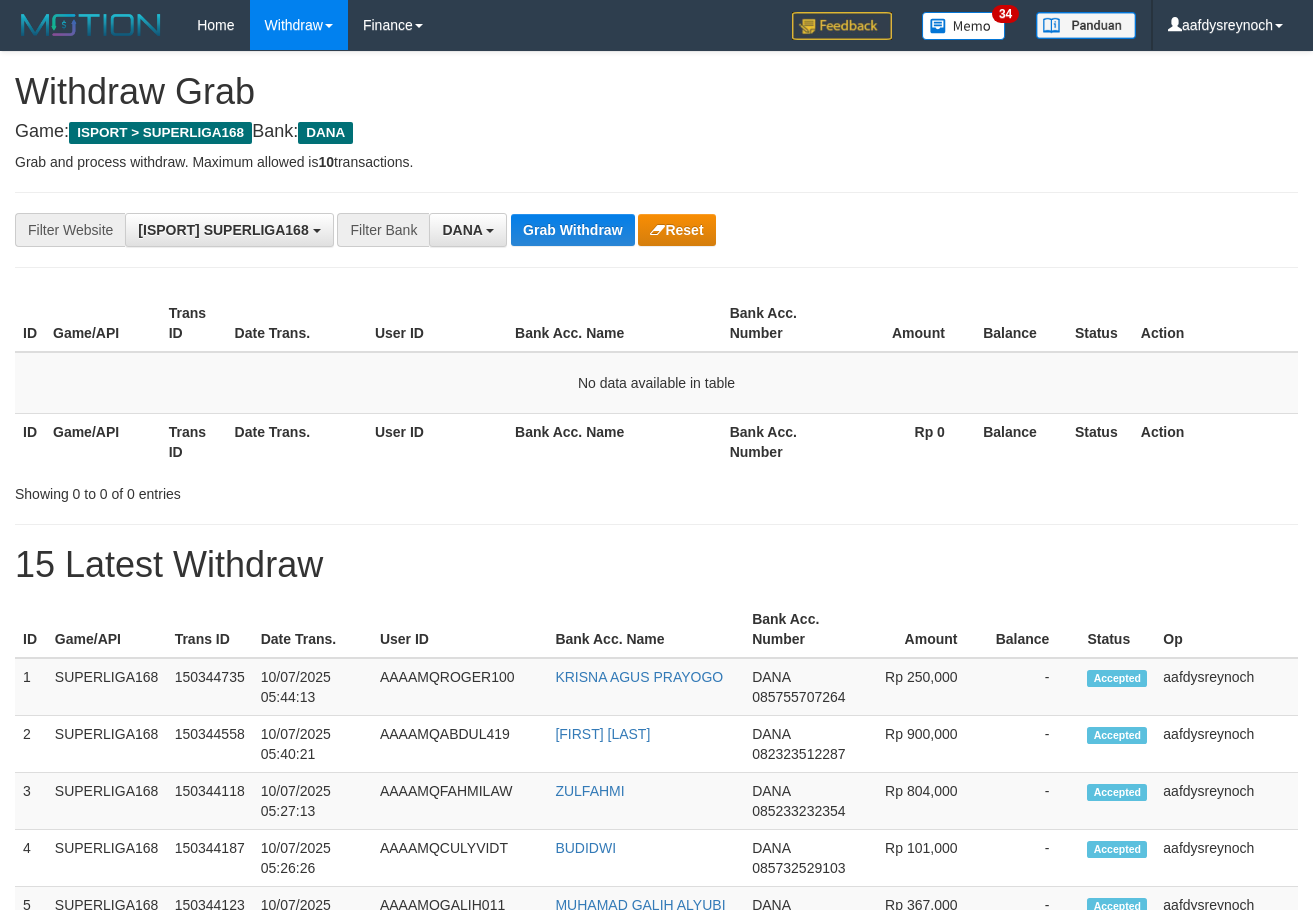 scroll, scrollTop: 0, scrollLeft: 0, axis: both 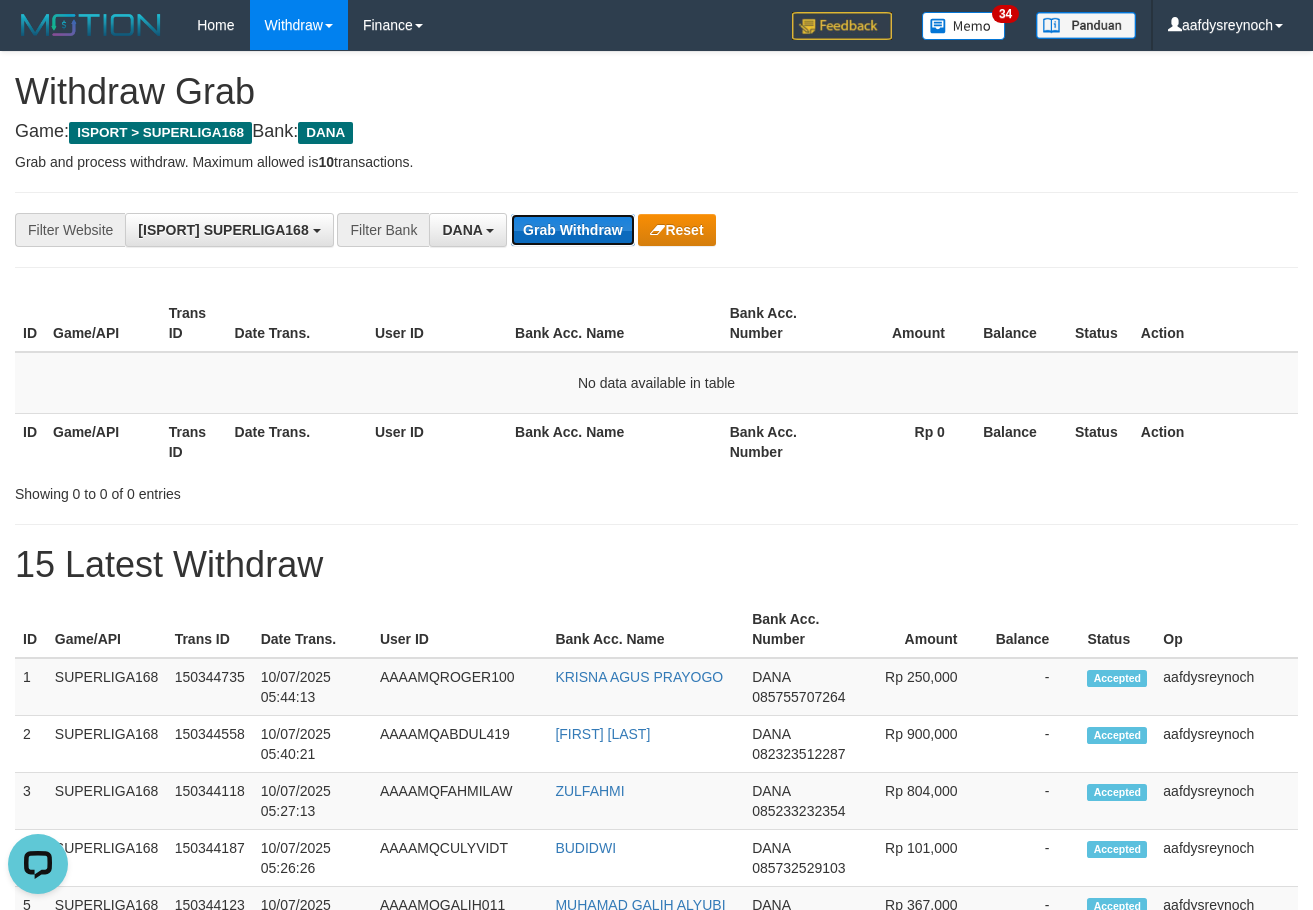 click on "Grab Withdraw" at bounding box center (572, 230) 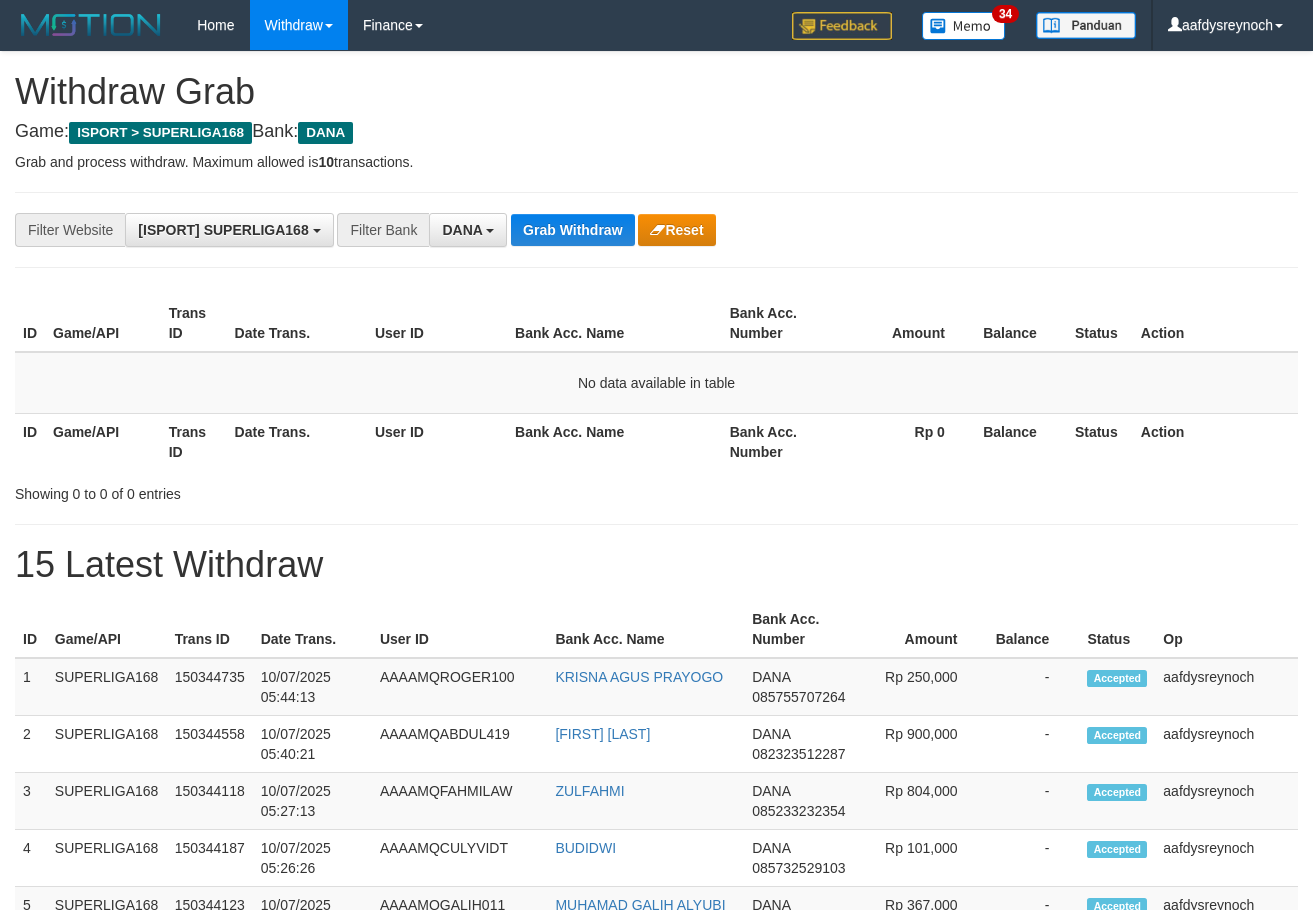scroll, scrollTop: 0, scrollLeft: 0, axis: both 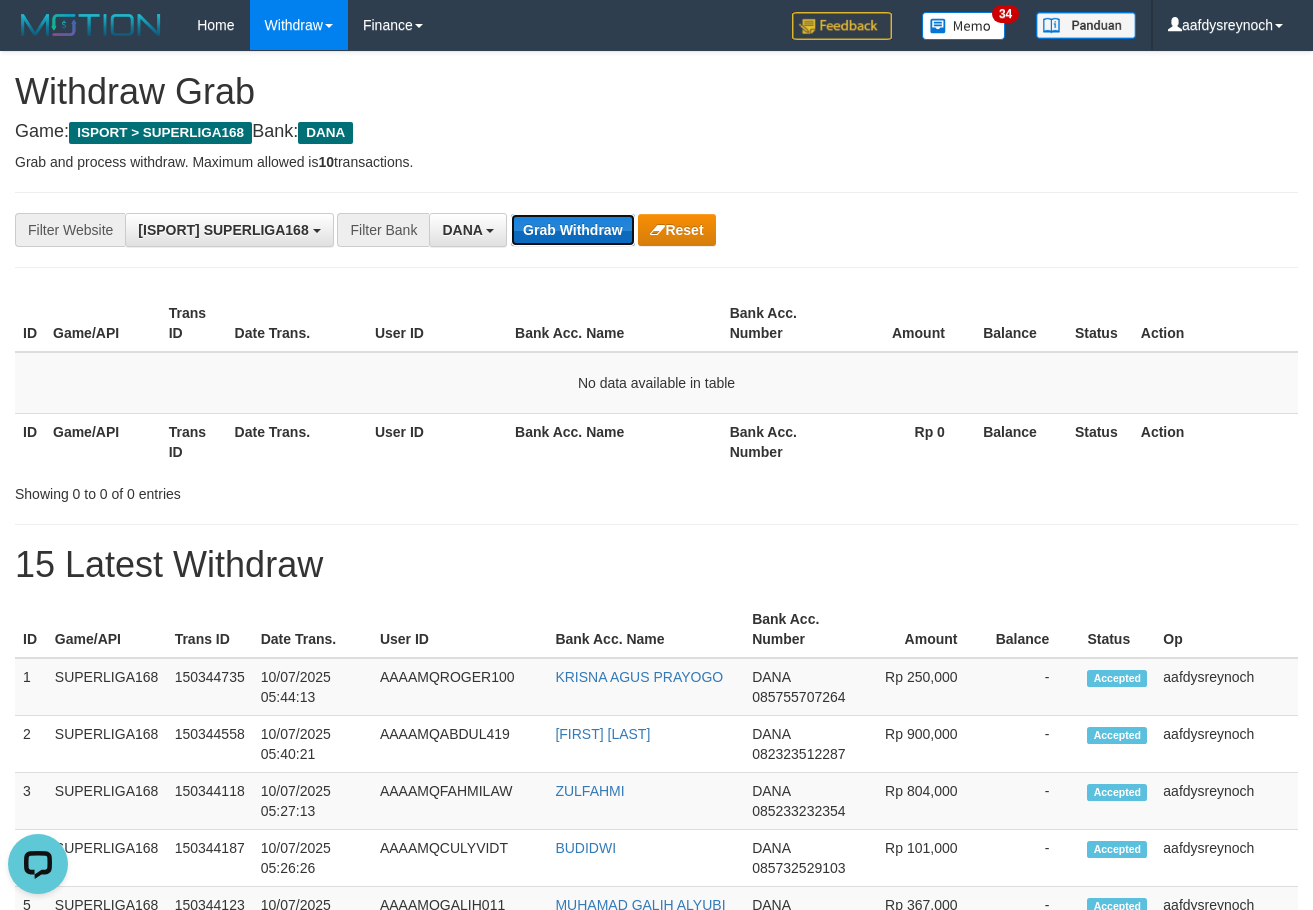 click on "Grab Withdraw" at bounding box center (572, 230) 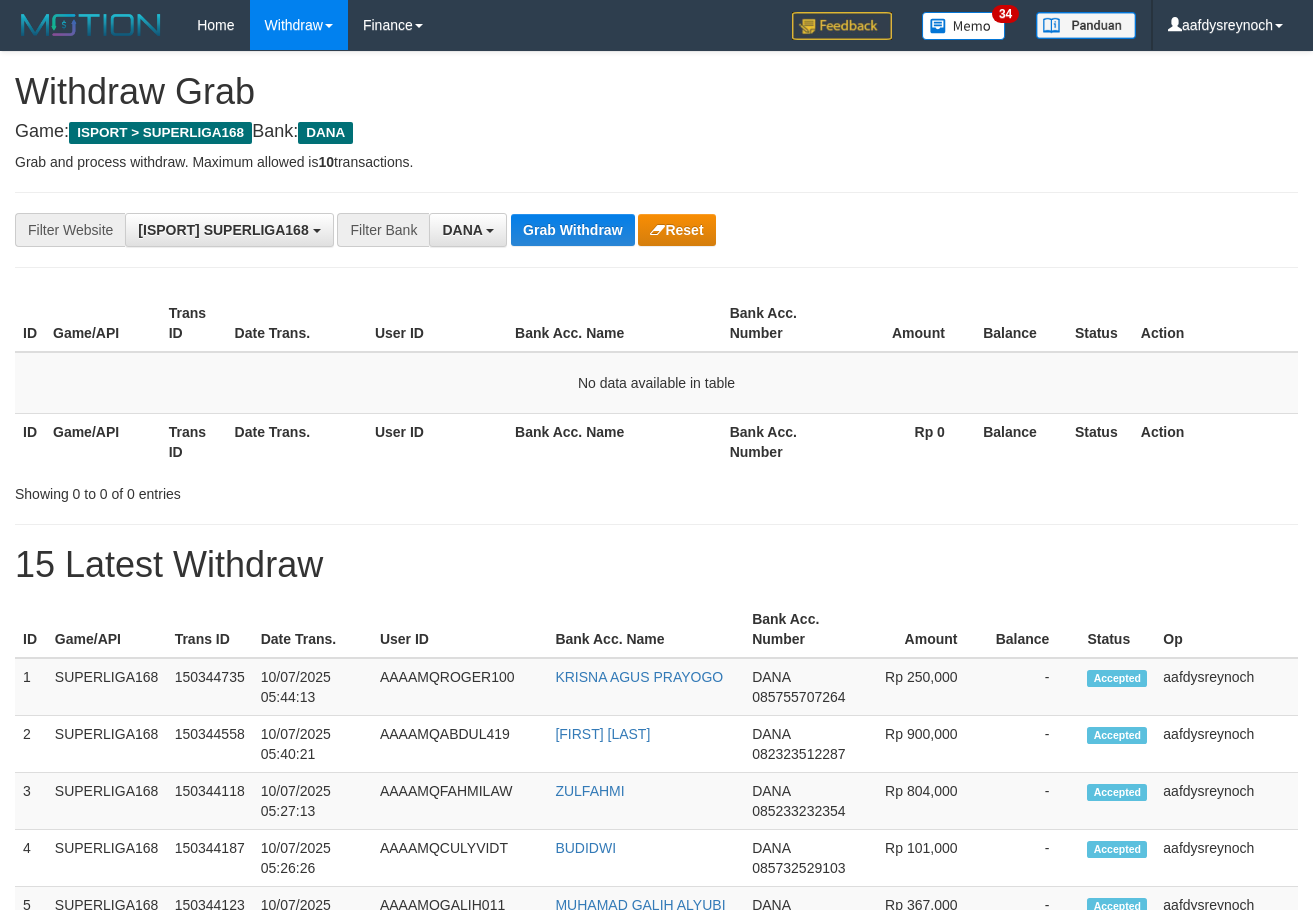 scroll, scrollTop: 0, scrollLeft: 0, axis: both 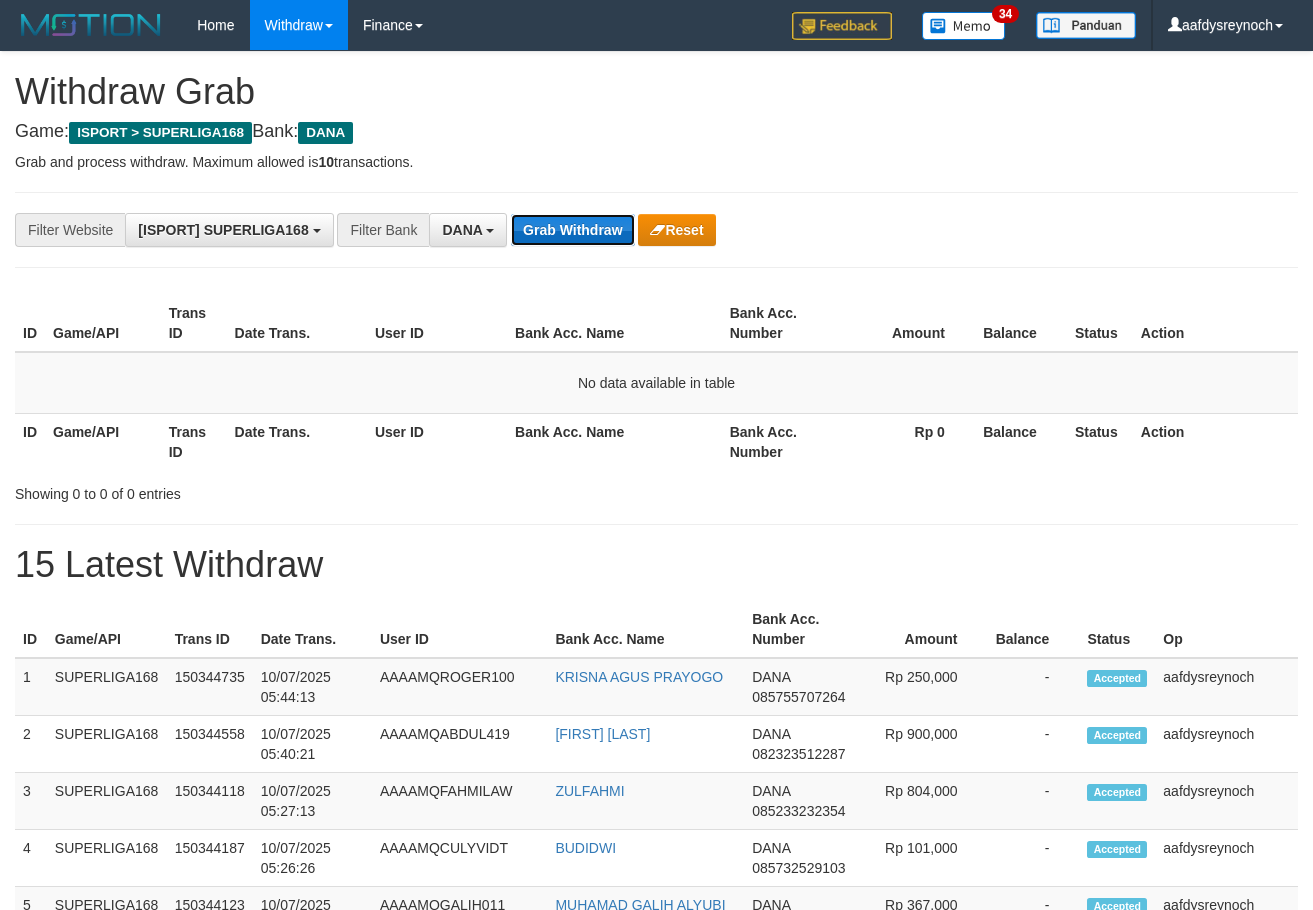 click on "Grab Withdraw" at bounding box center [572, 230] 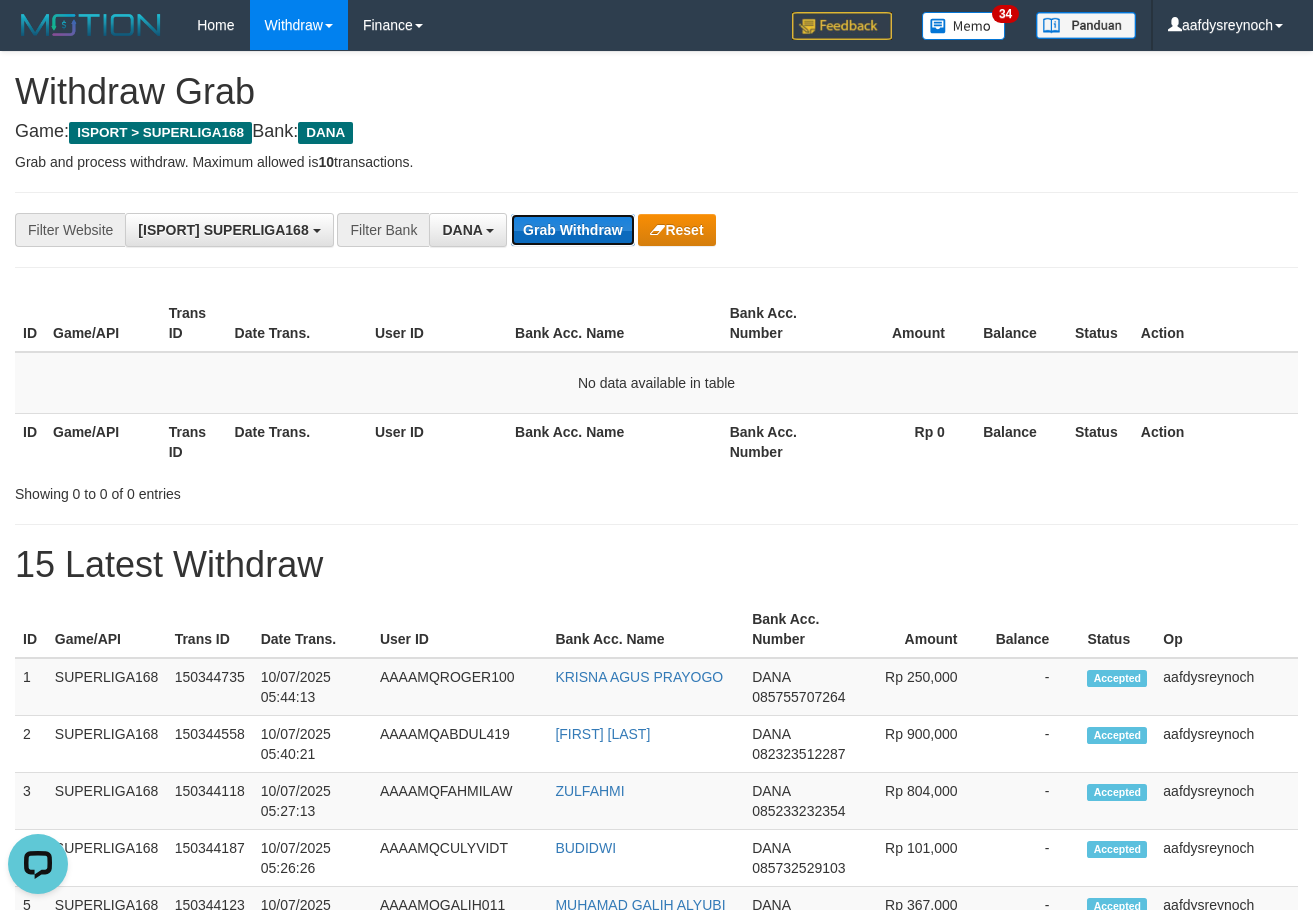 scroll, scrollTop: 0, scrollLeft: 0, axis: both 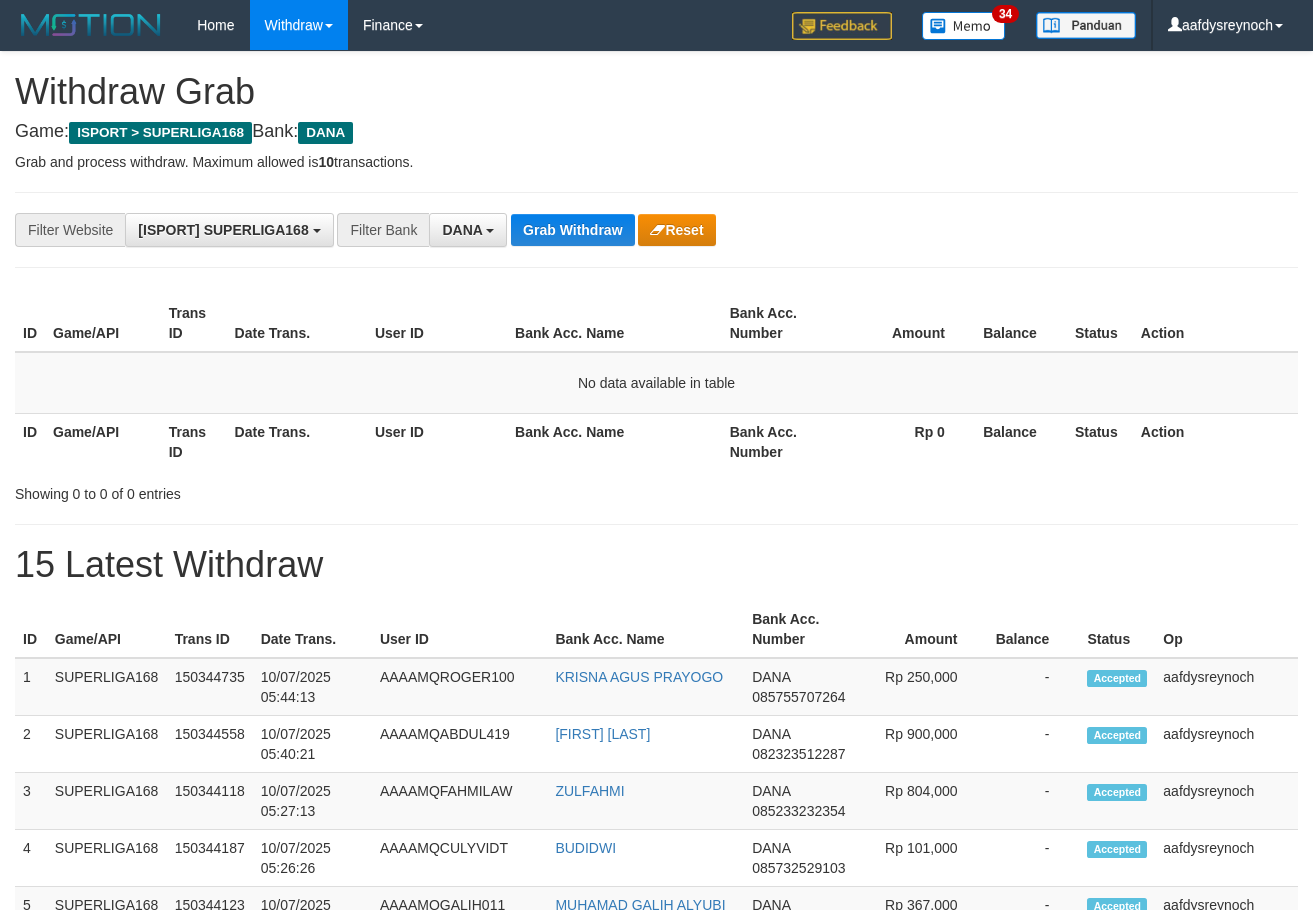 click on "Grab Withdraw" at bounding box center [572, 230] 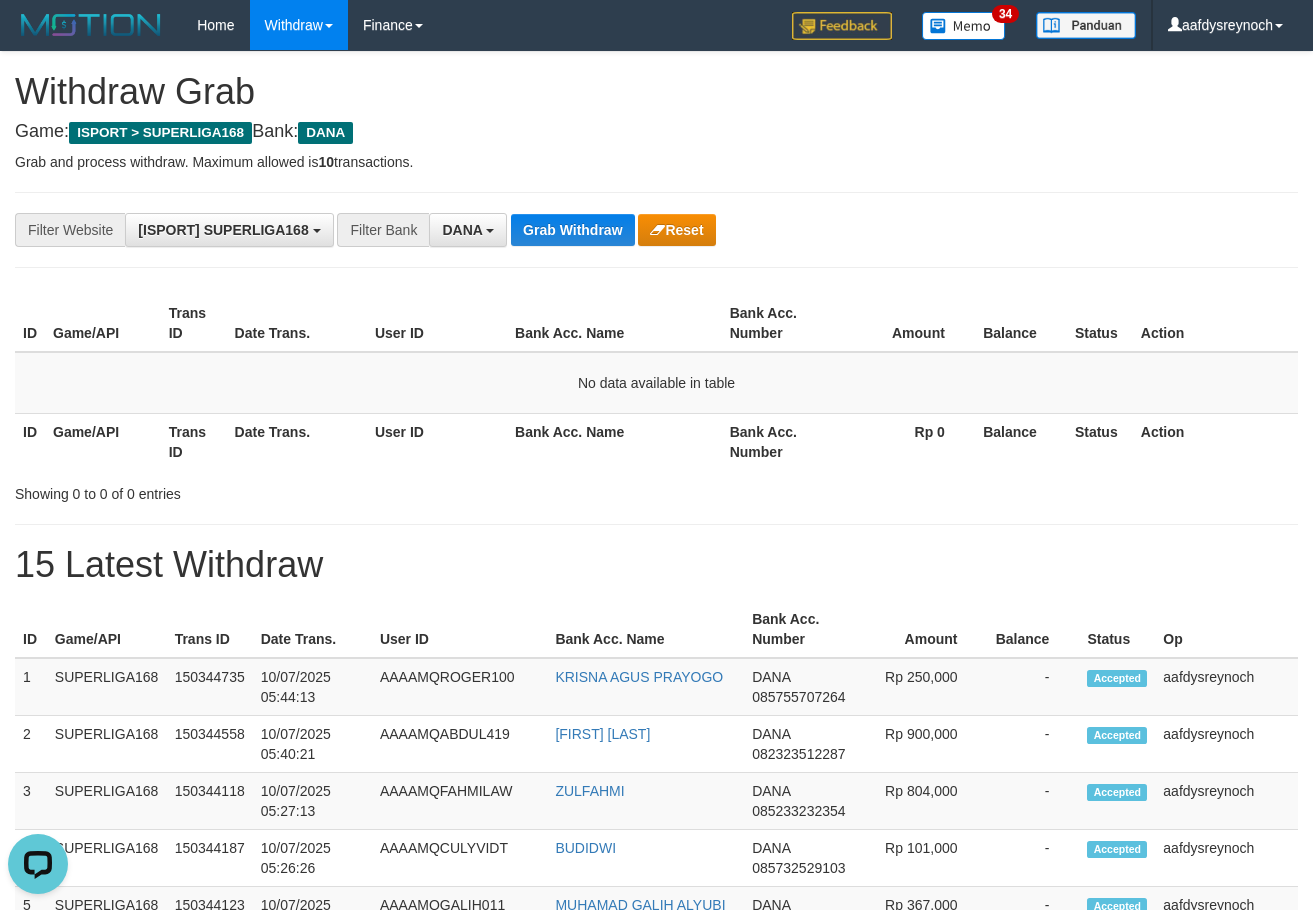 scroll, scrollTop: 0, scrollLeft: 0, axis: both 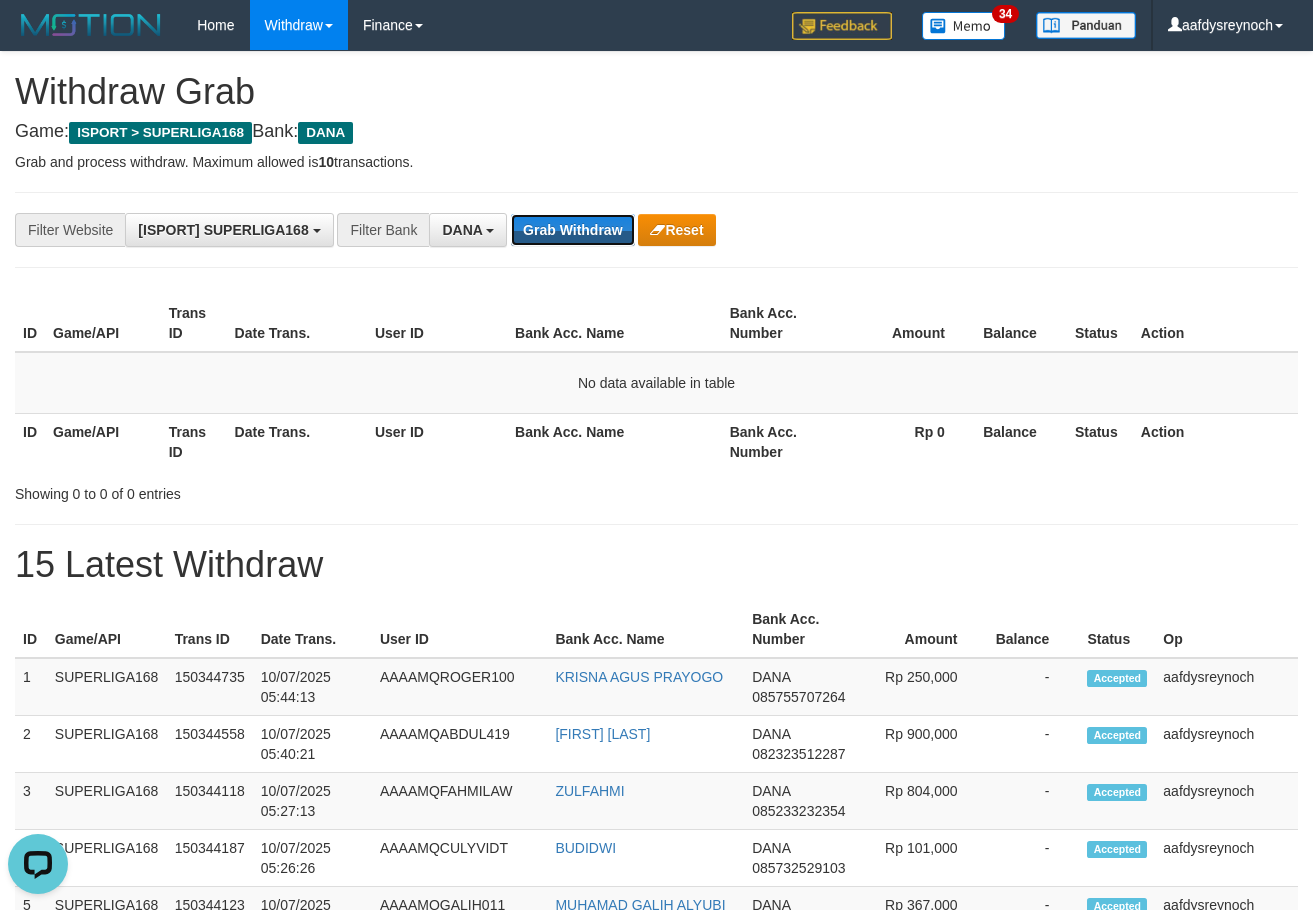 click on "Grab Withdraw" at bounding box center [572, 230] 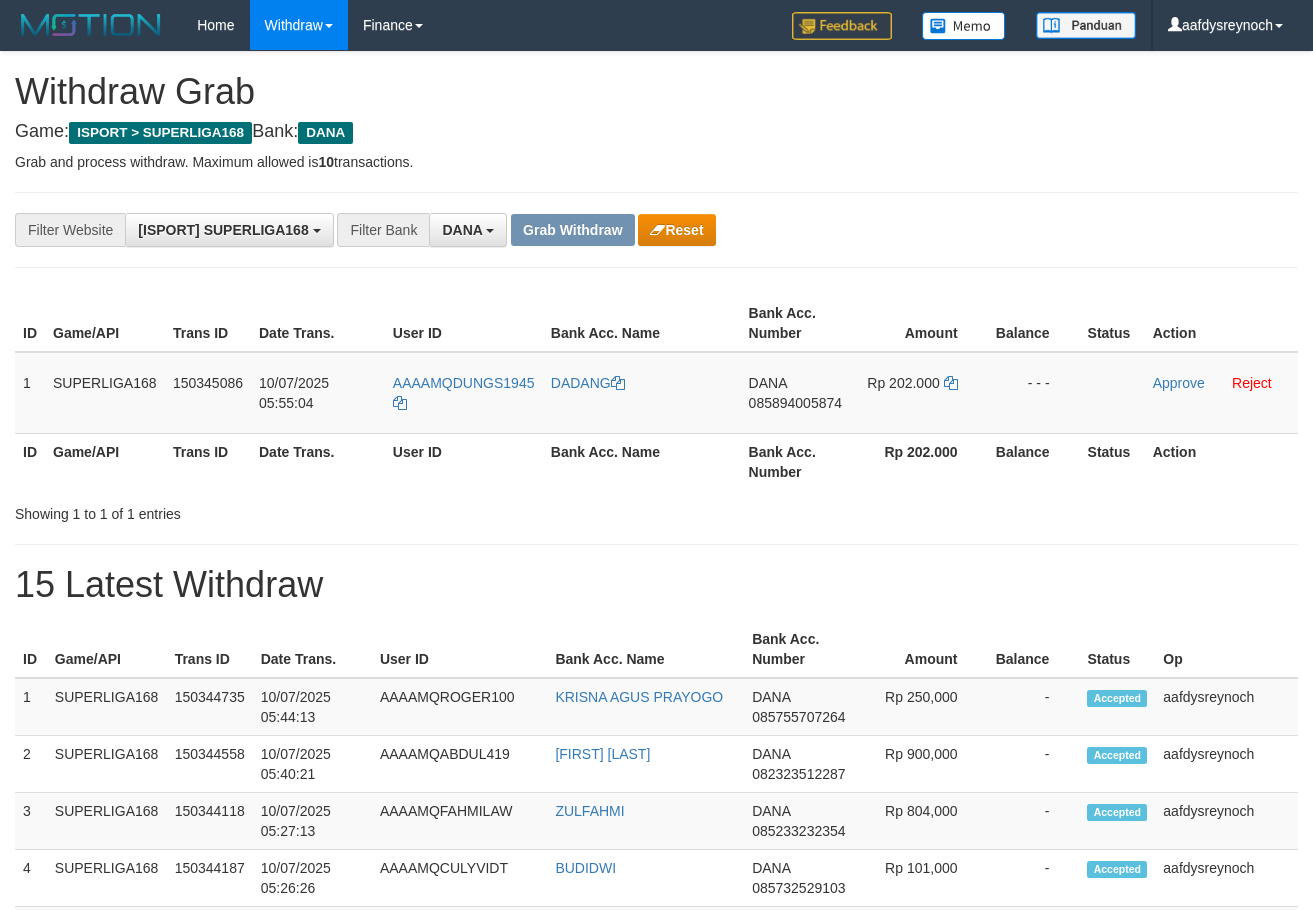 scroll, scrollTop: 0, scrollLeft: 0, axis: both 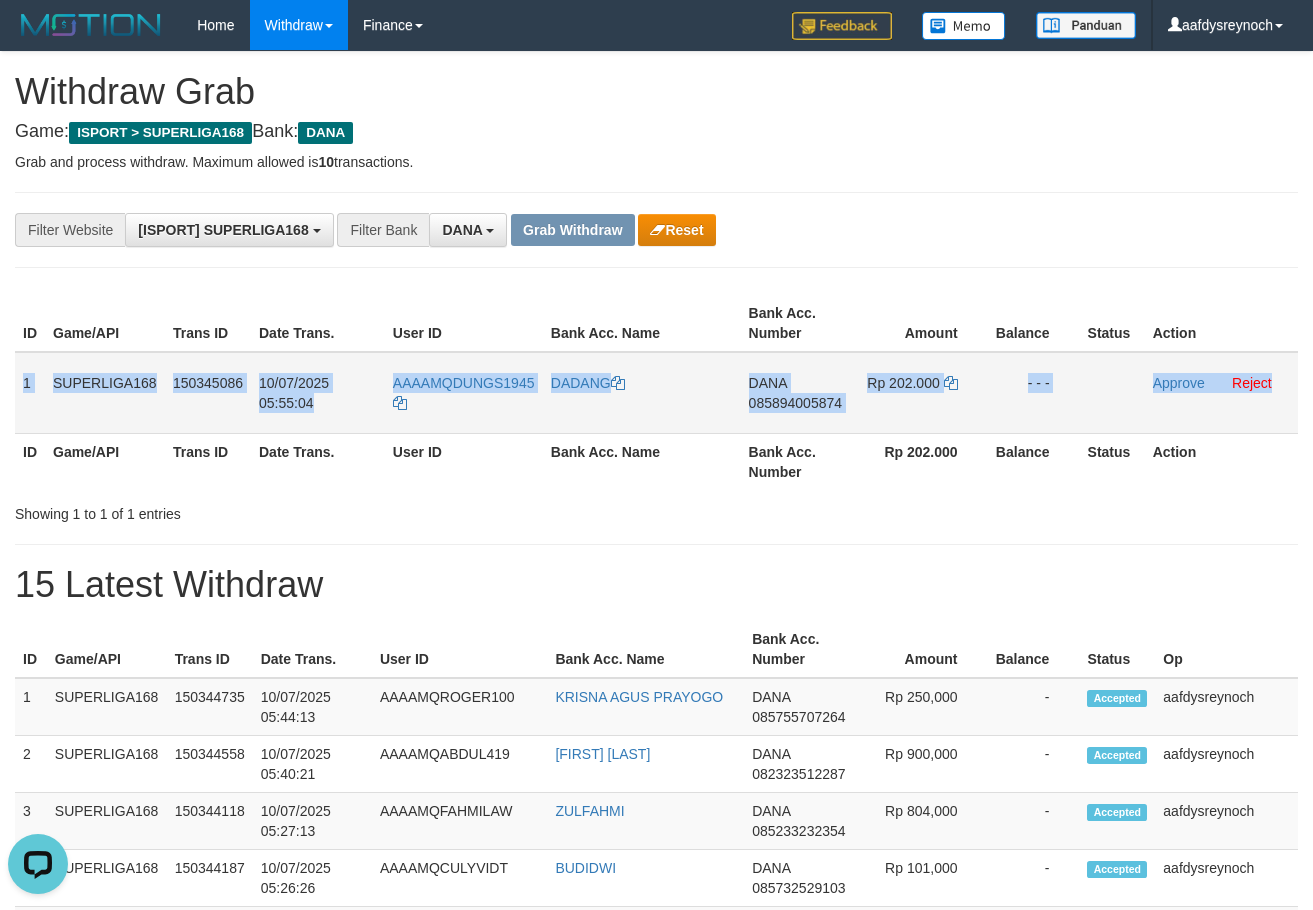 drag, startPoint x: 22, startPoint y: 369, endPoint x: 1281, endPoint y: 402, distance: 1259.4324 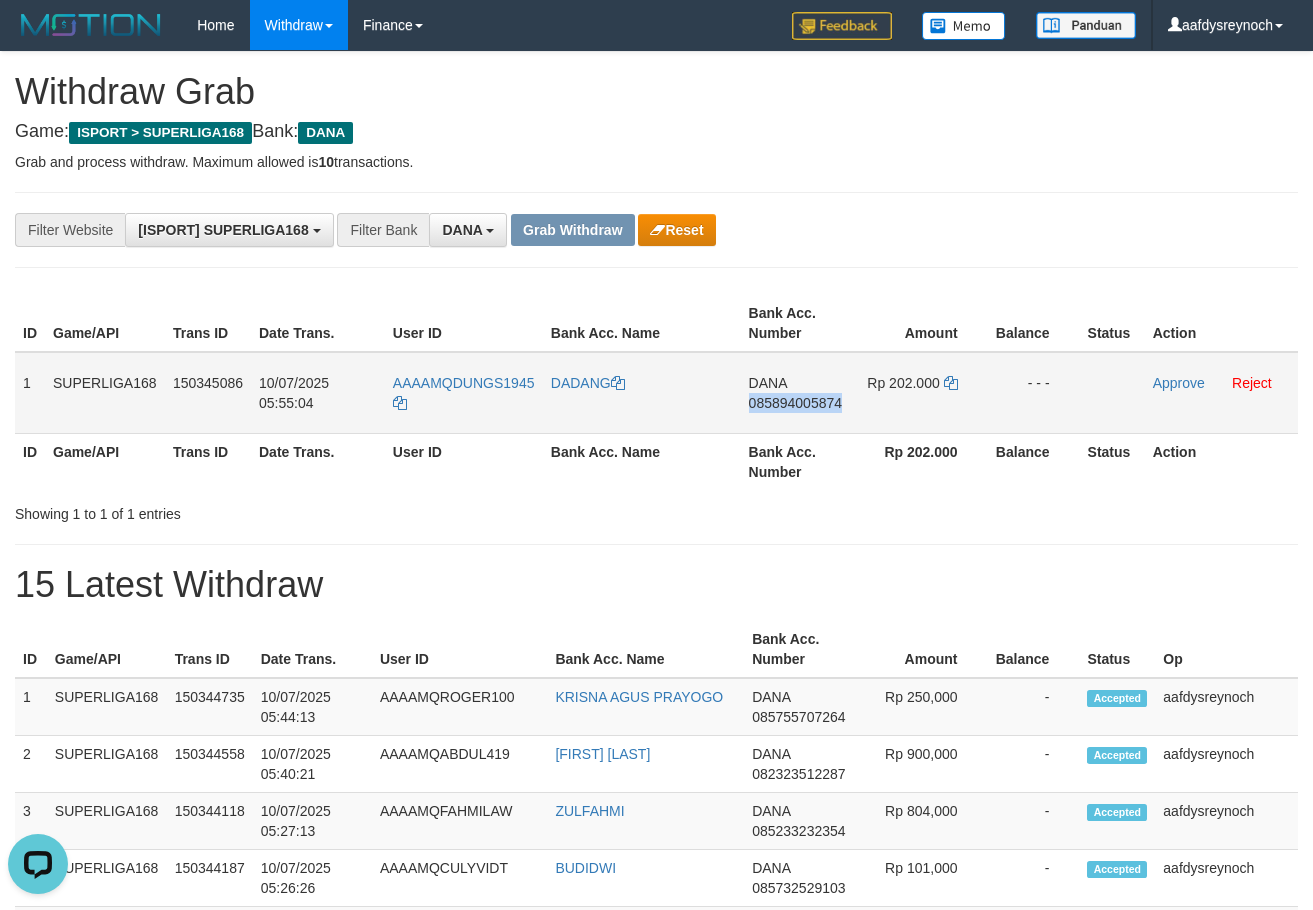 click on "DANA
085894005874" at bounding box center [798, 393] 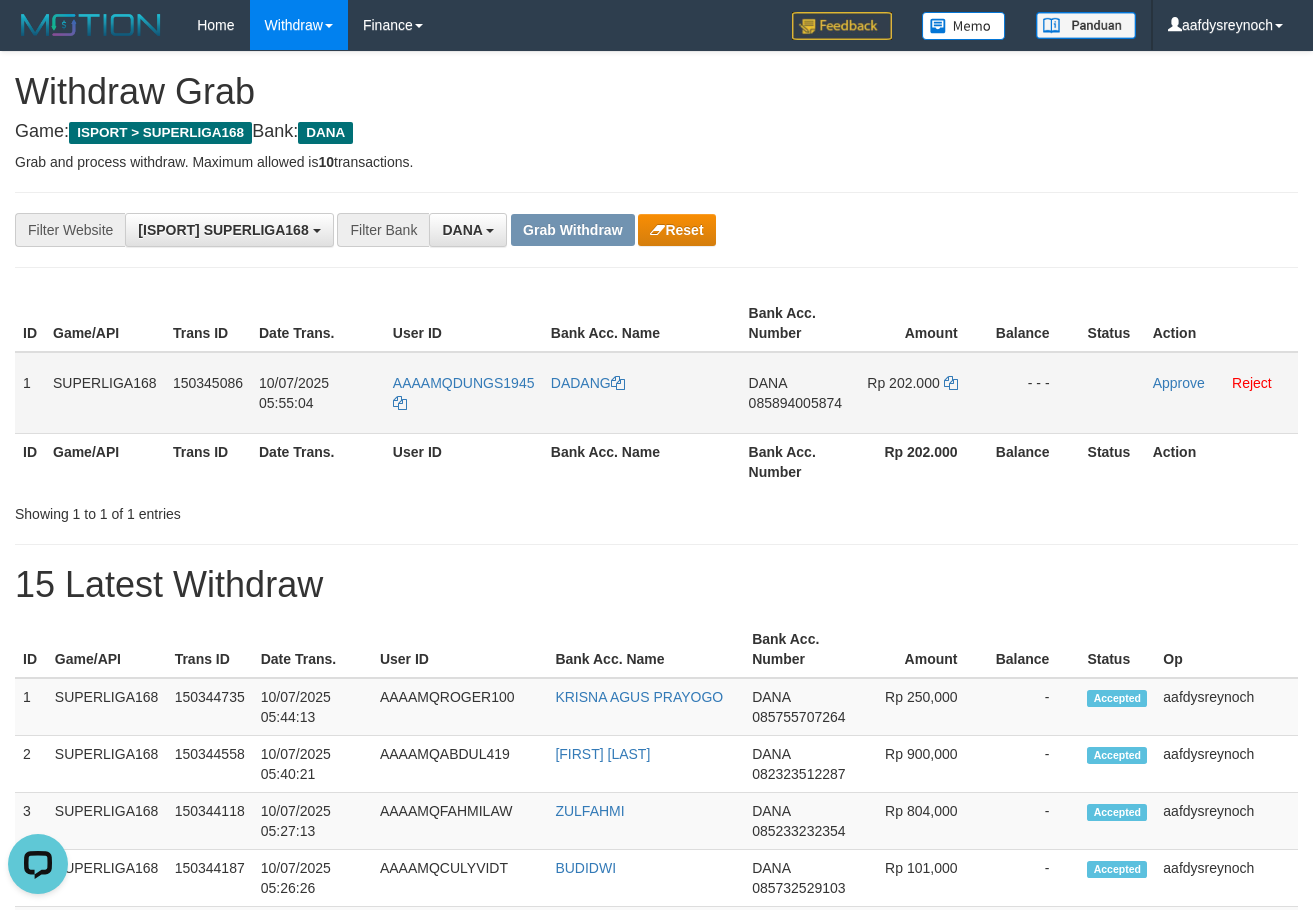 click on "085894005874" at bounding box center [795, 403] 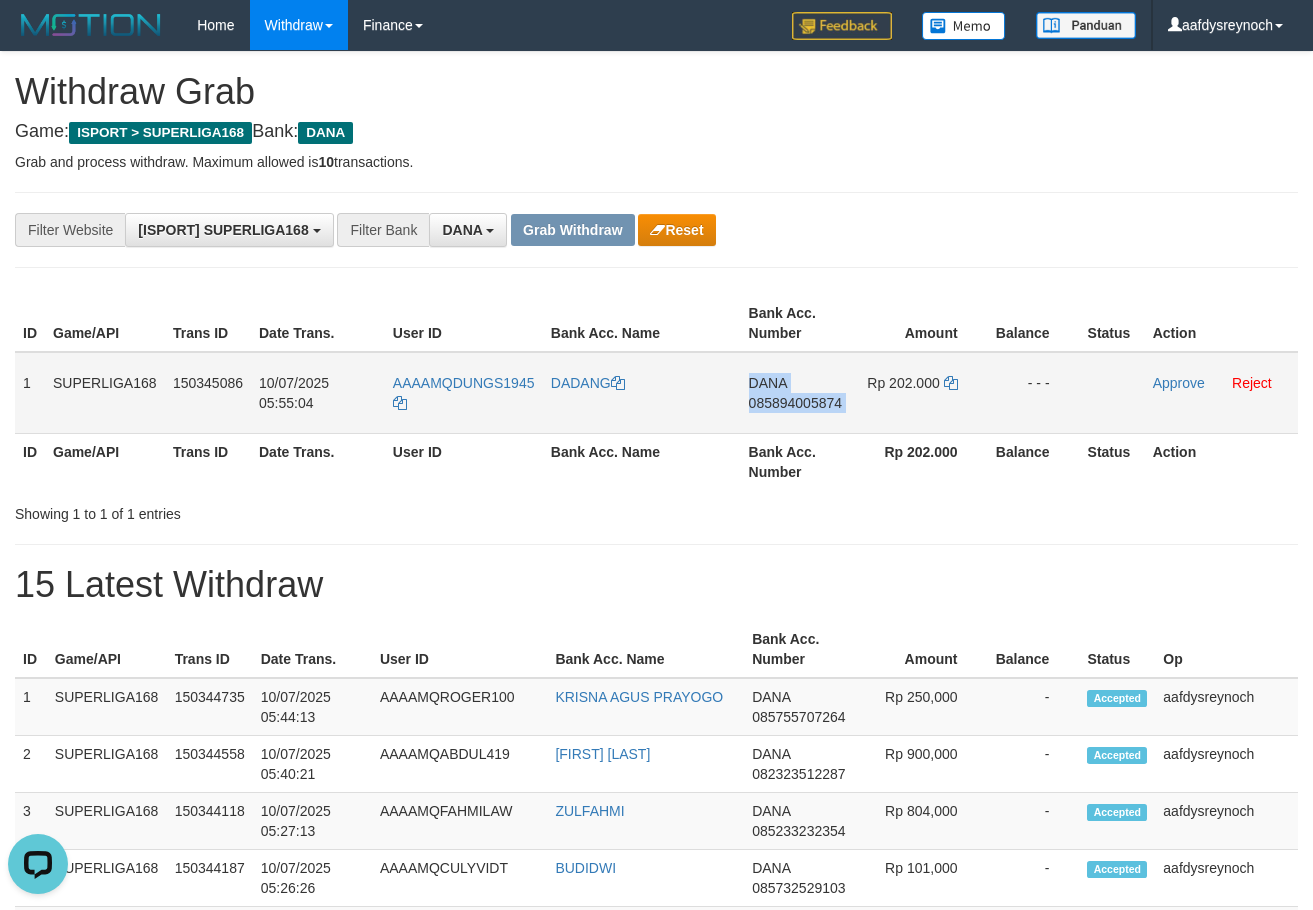 click on "085894005874" at bounding box center [795, 403] 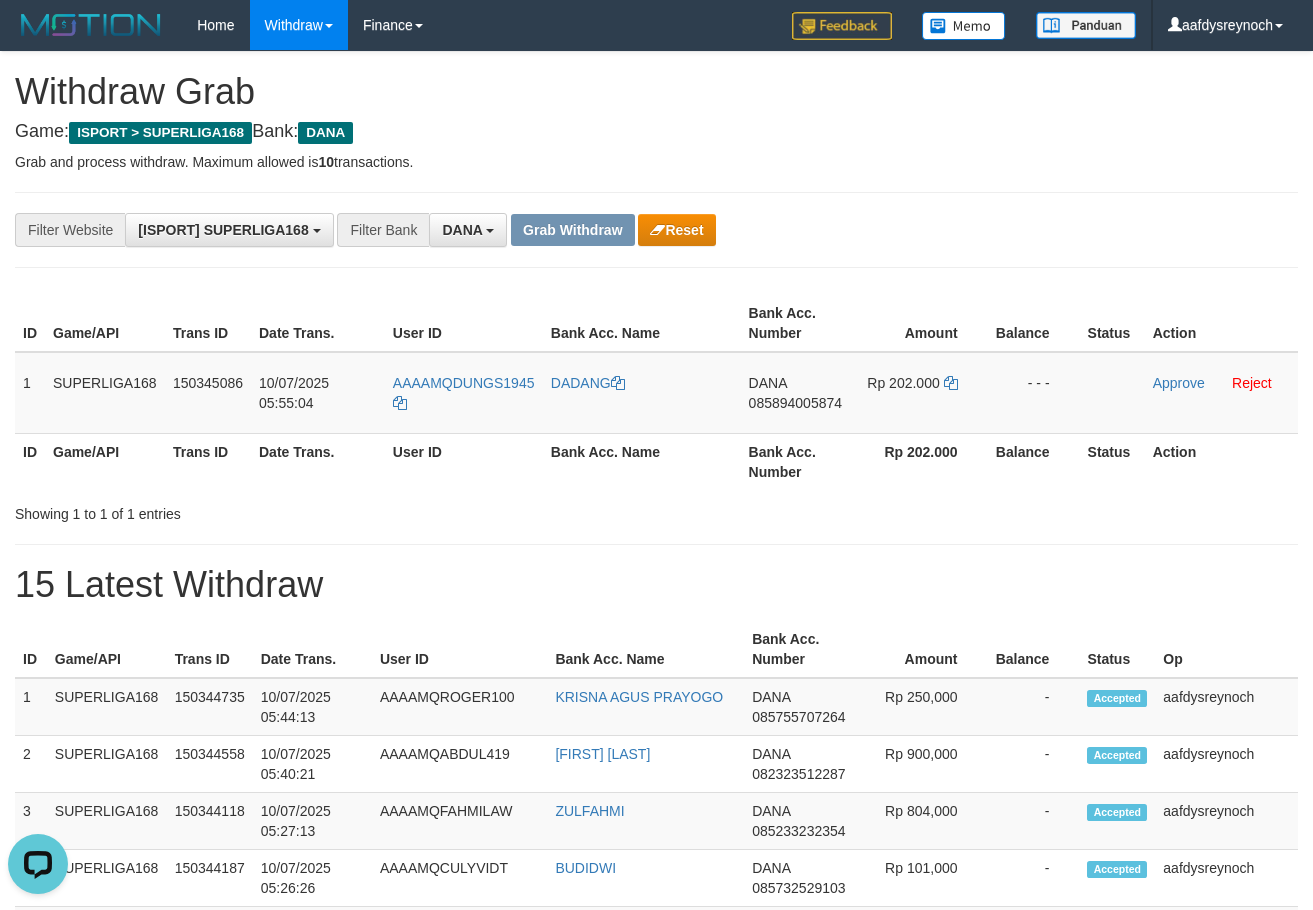 drag, startPoint x: 1018, startPoint y: 224, endPoint x: 1008, endPoint y: 258, distance: 35.44009 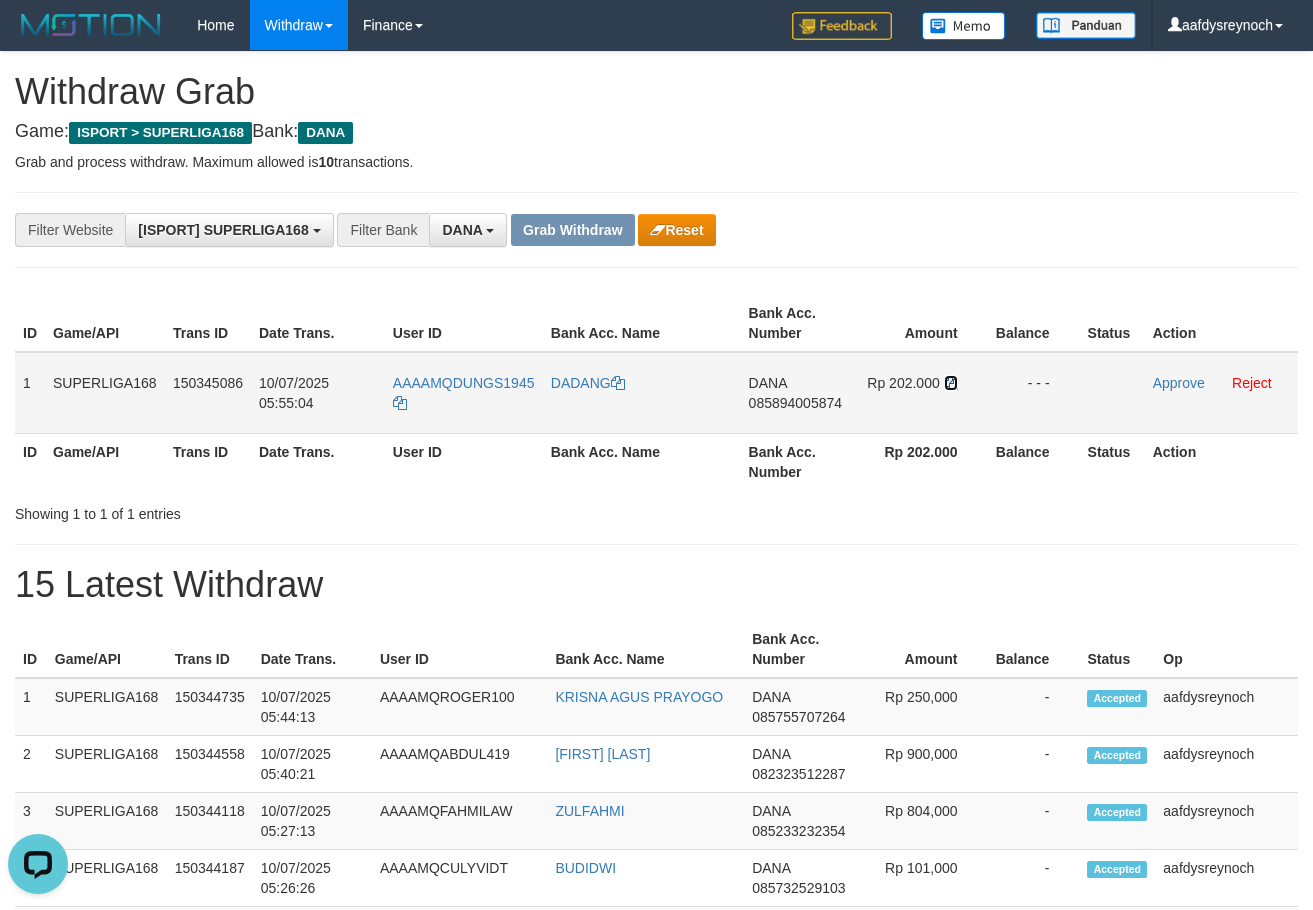 click at bounding box center (618, 383) 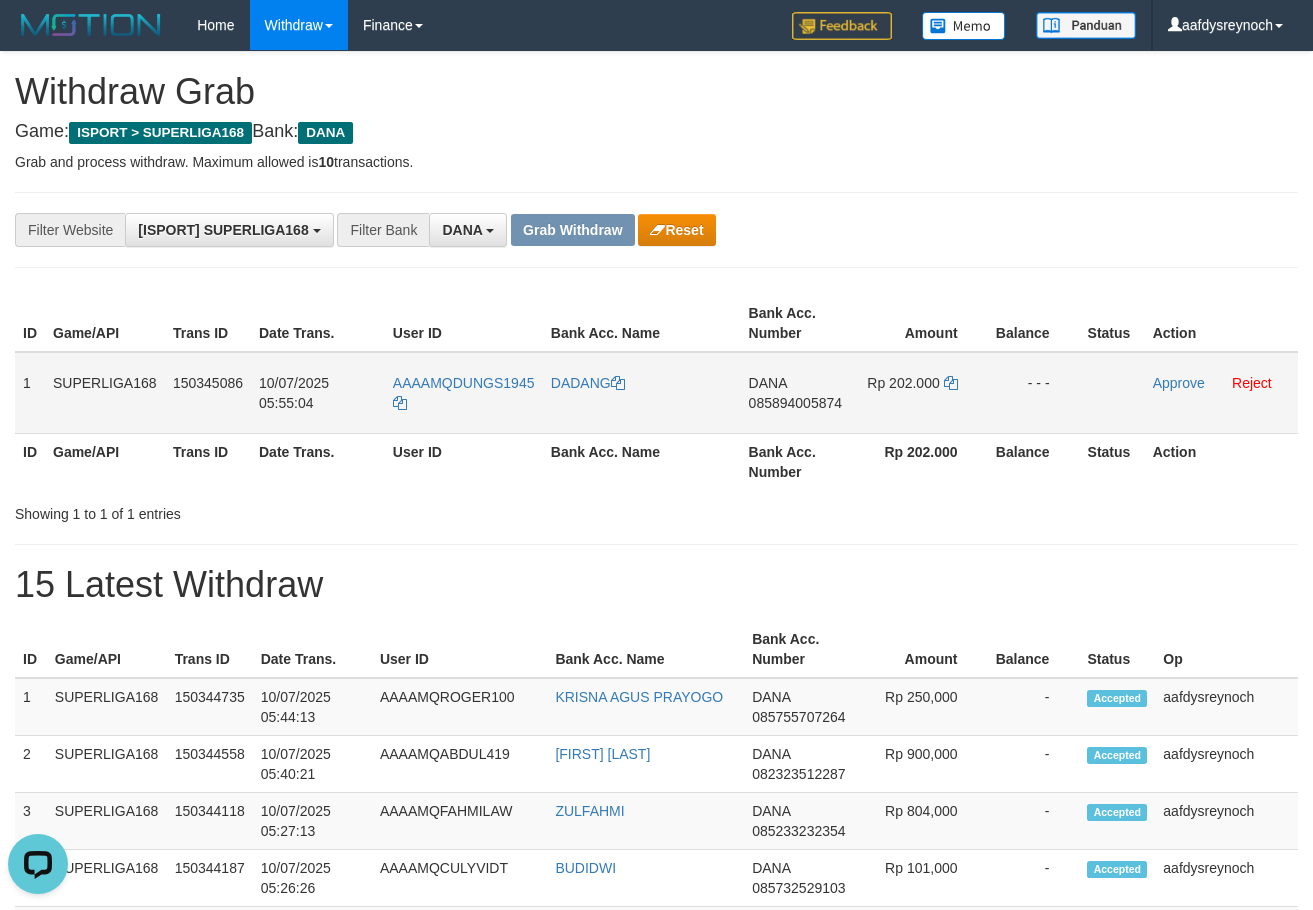 click on "DANA
085894005874" at bounding box center (798, 393) 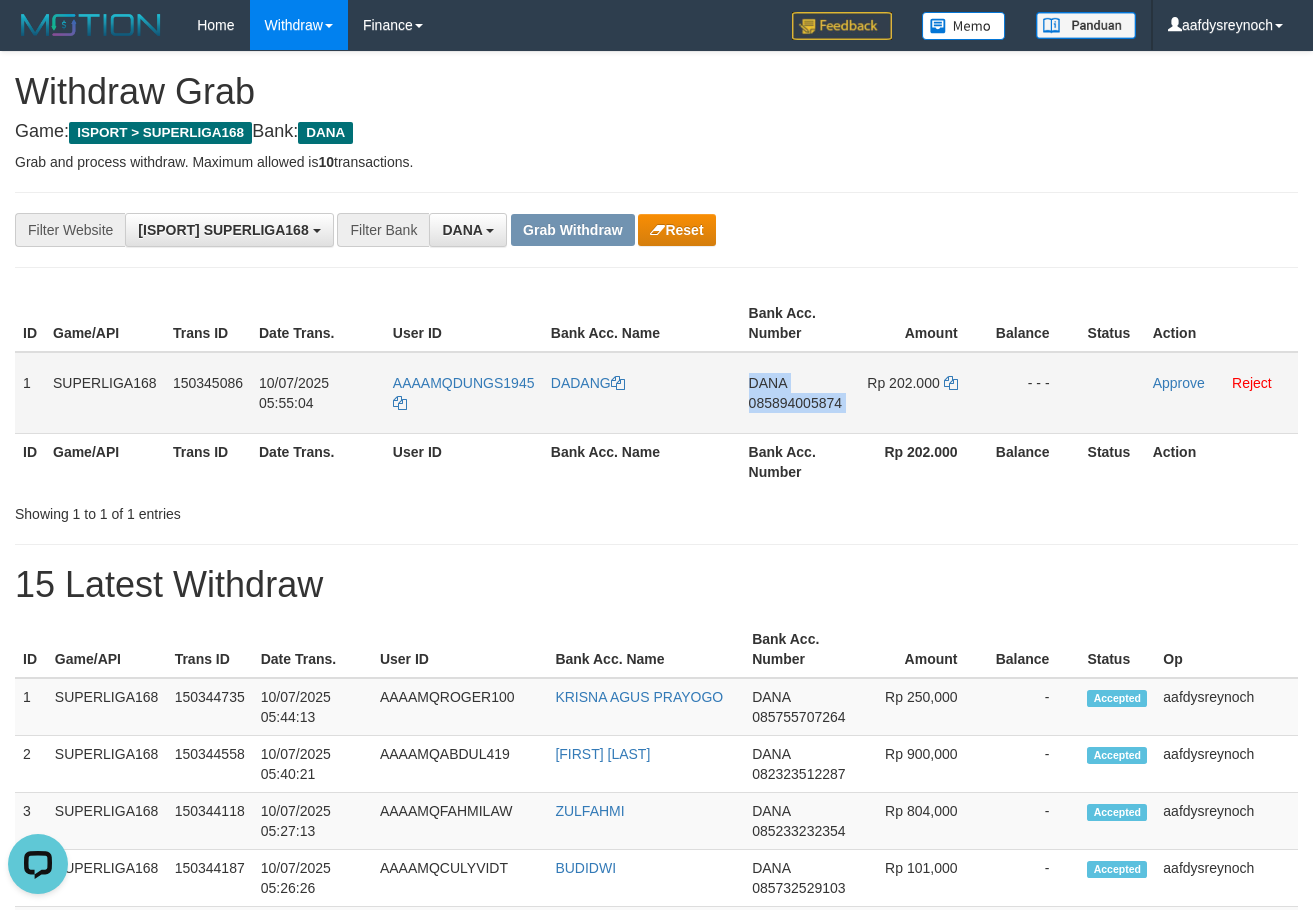click on "085894005874" at bounding box center [795, 403] 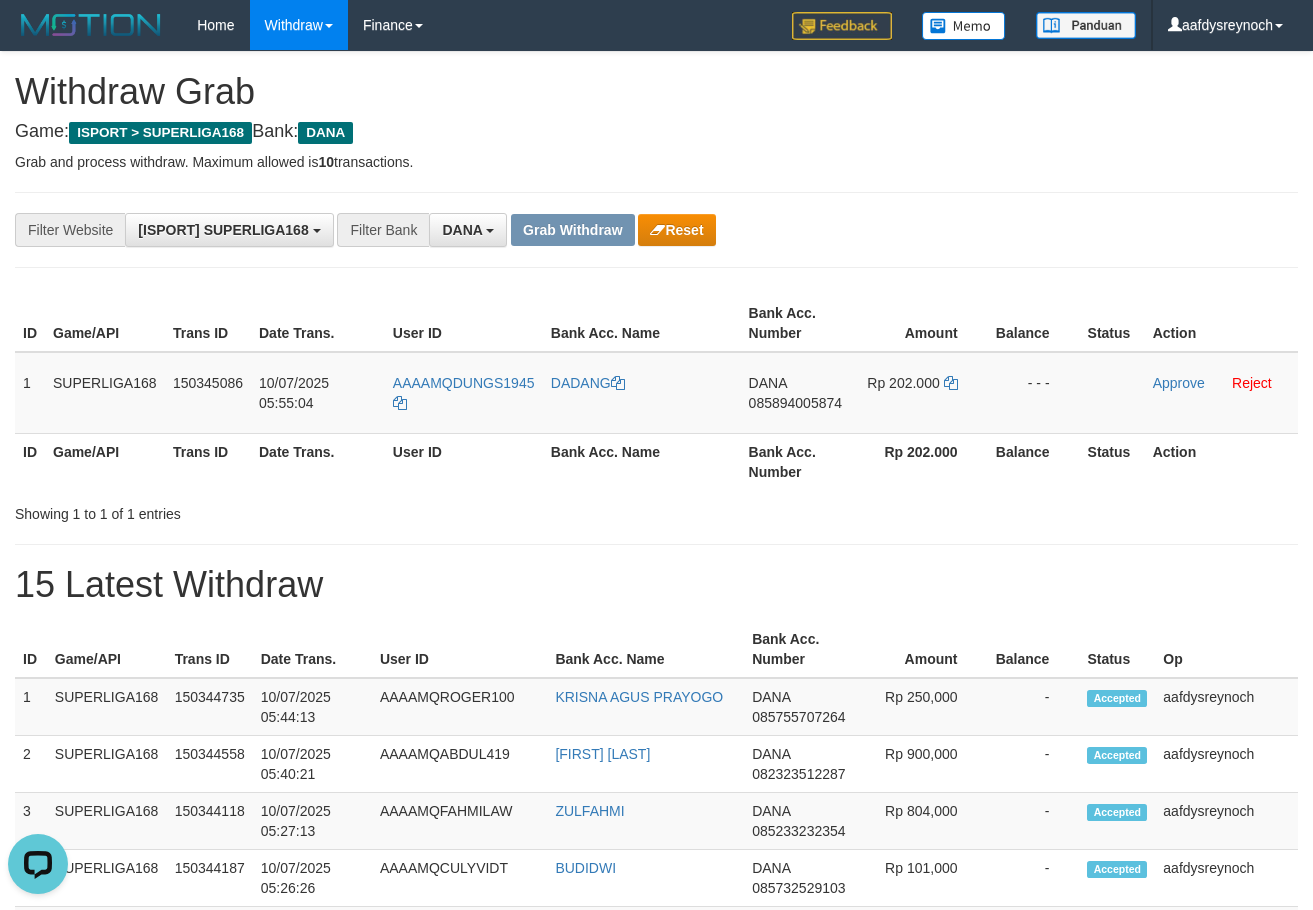 click on "**********" at bounding box center (547, 230) 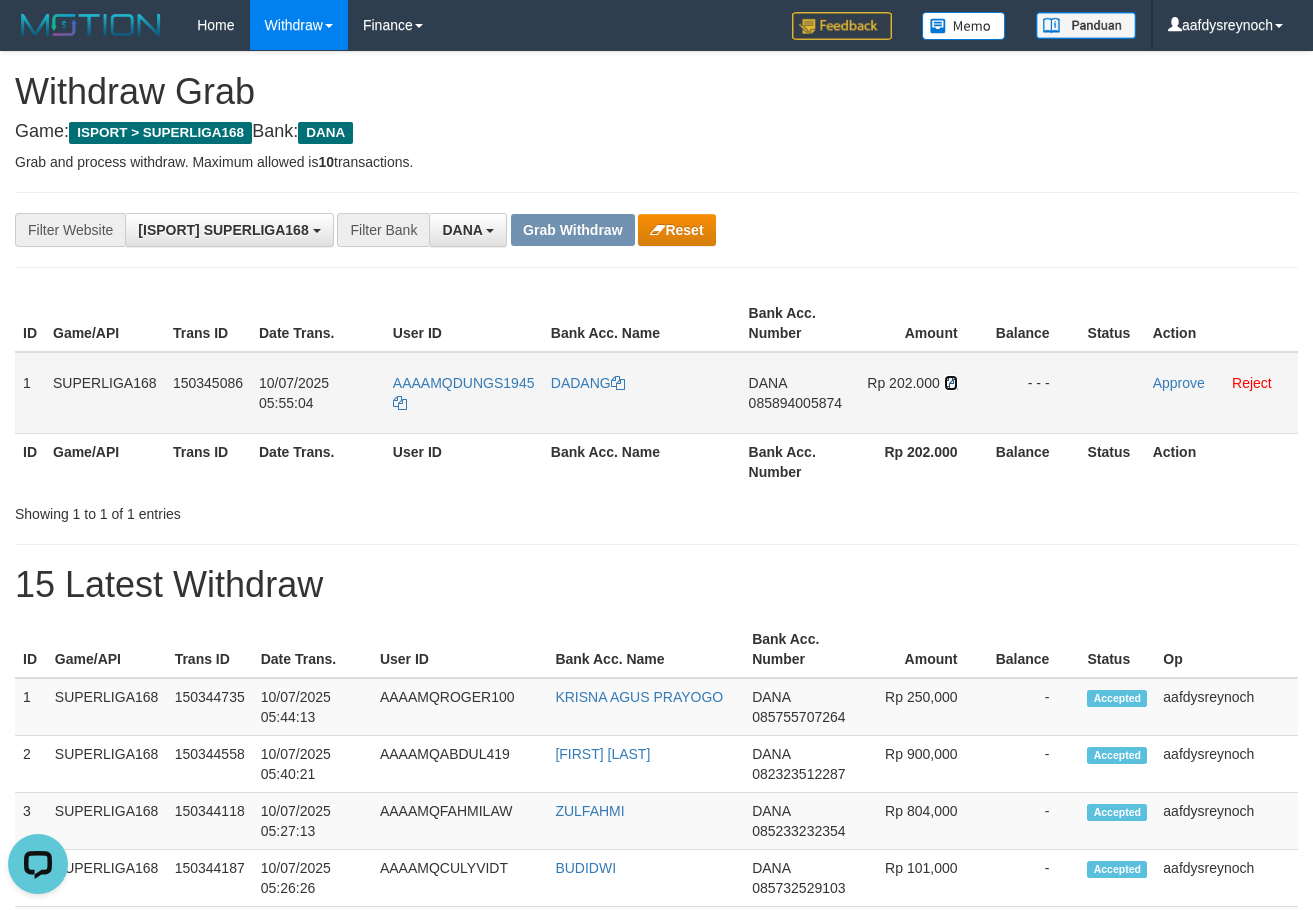 click at bounding box center (618, 383) 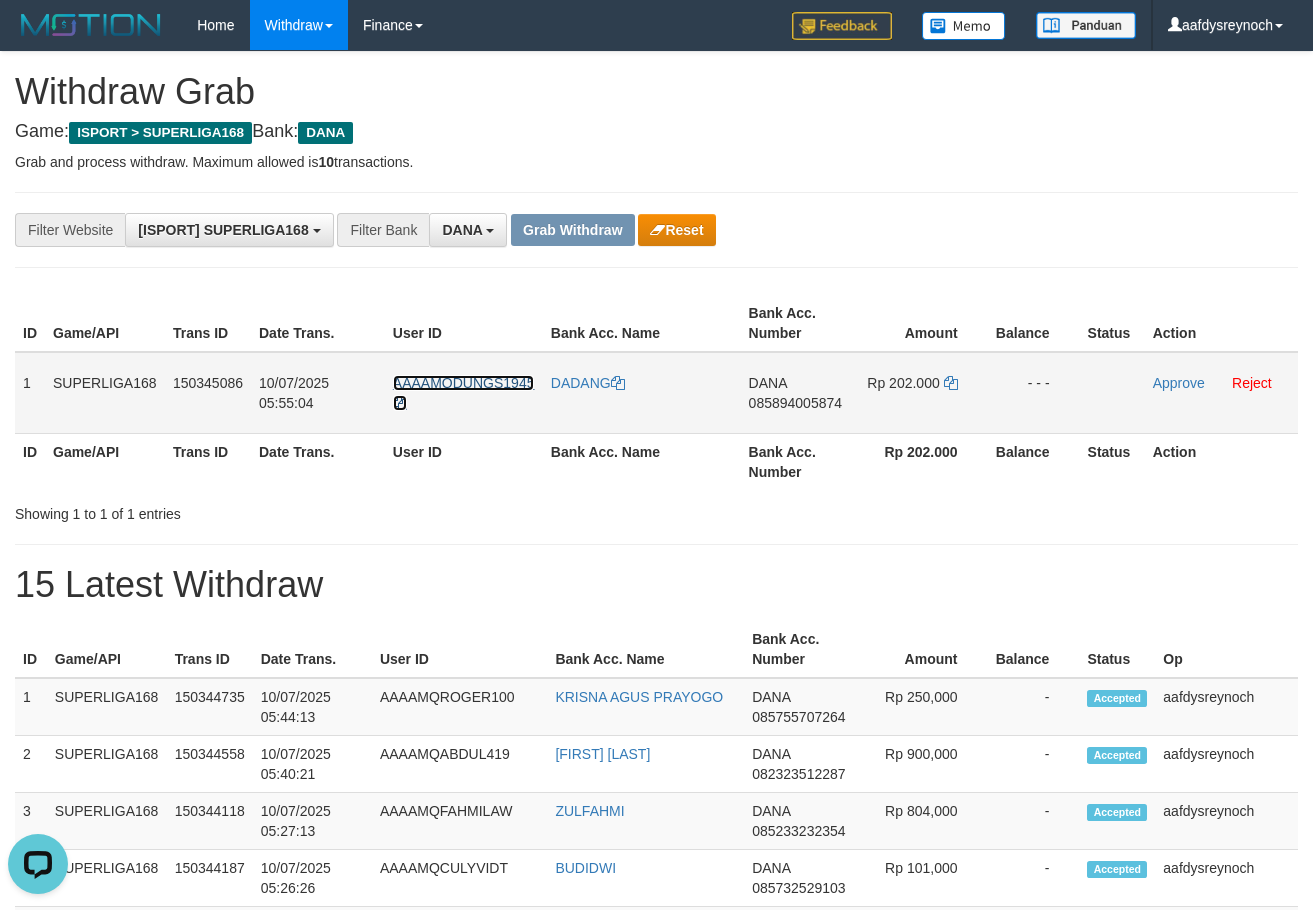 click on "AAAAMQDUNGS1945" at bounding box center (464, 383) 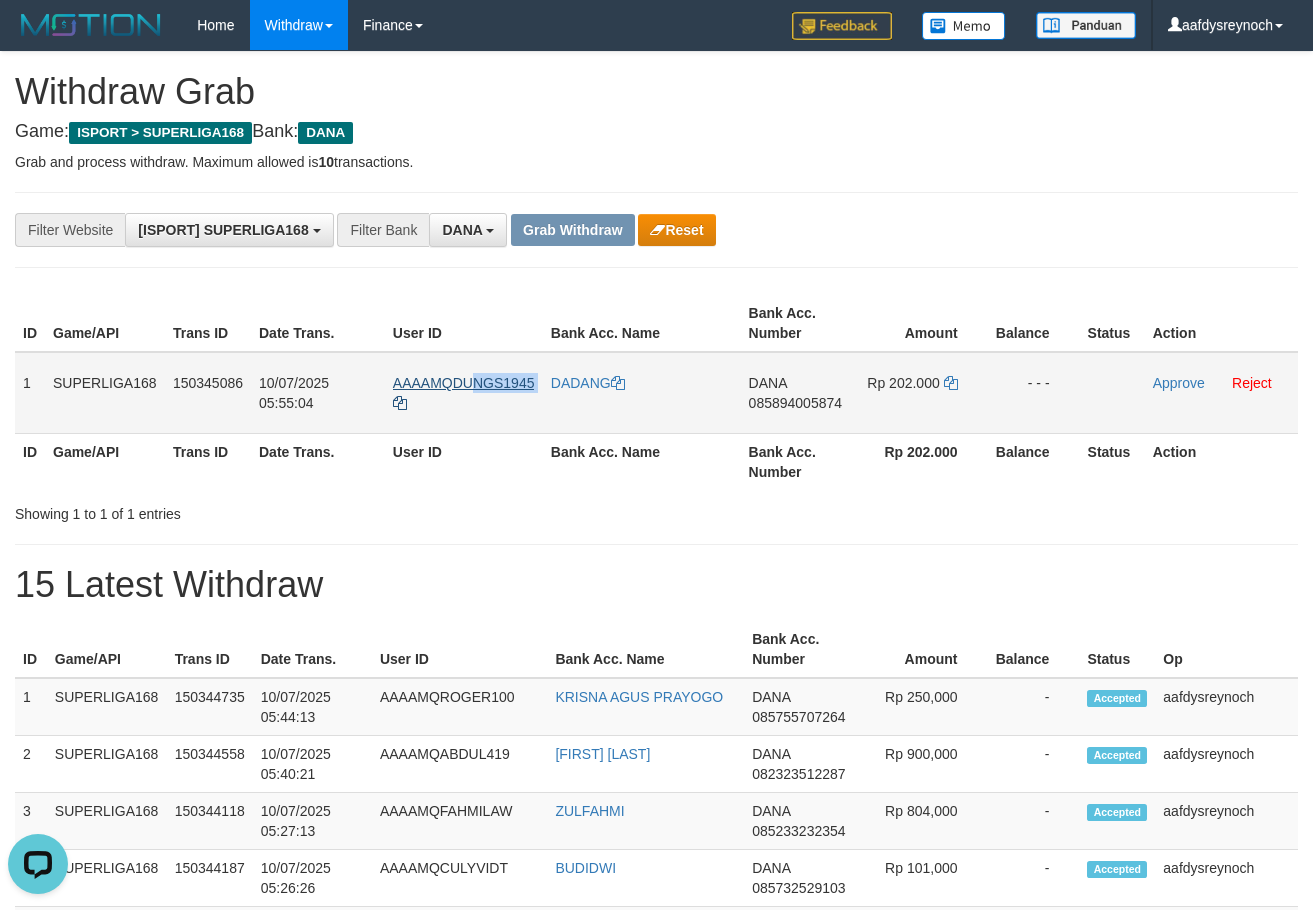 copy on "NGS1945" 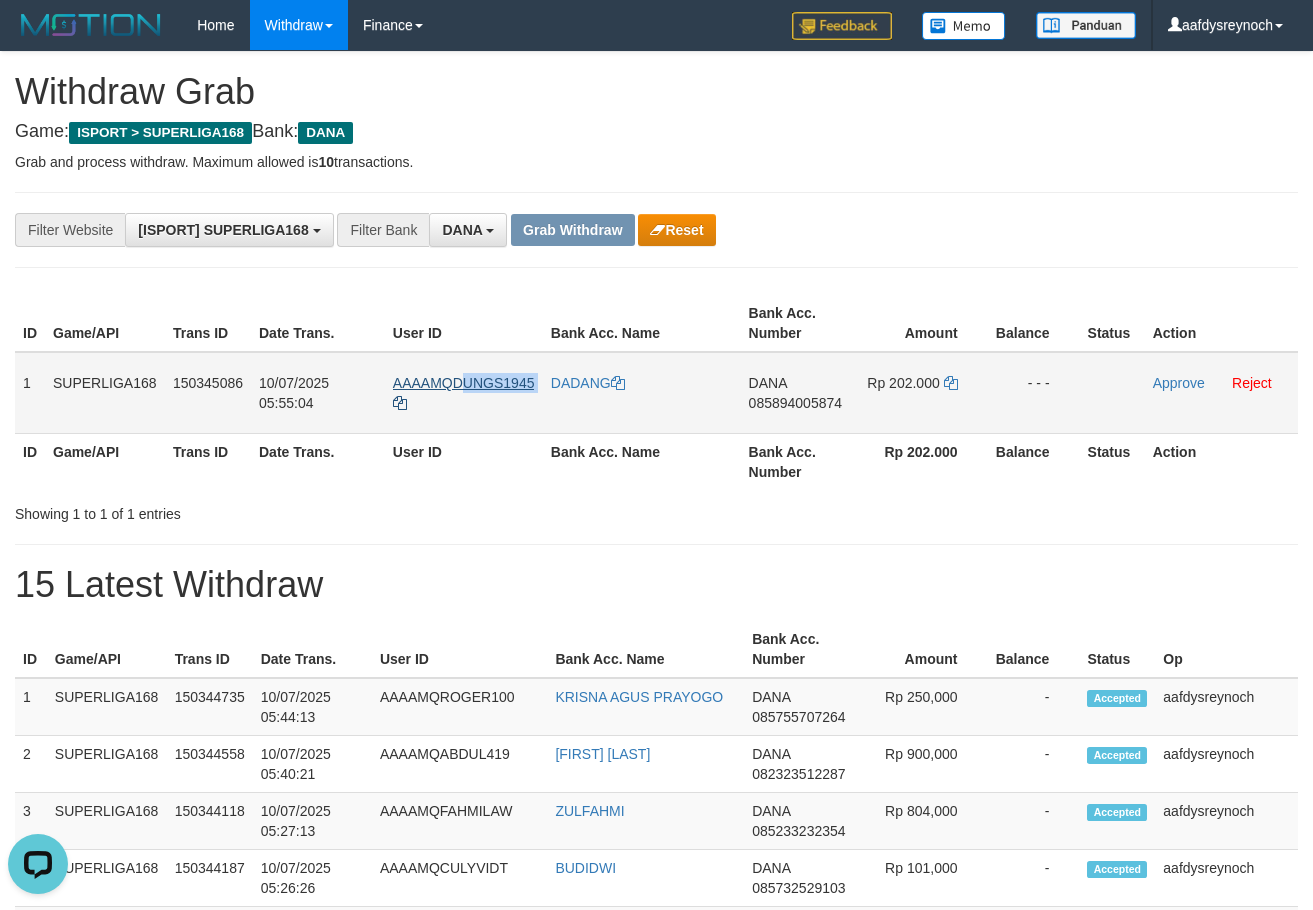 copy on "UNGS1945" 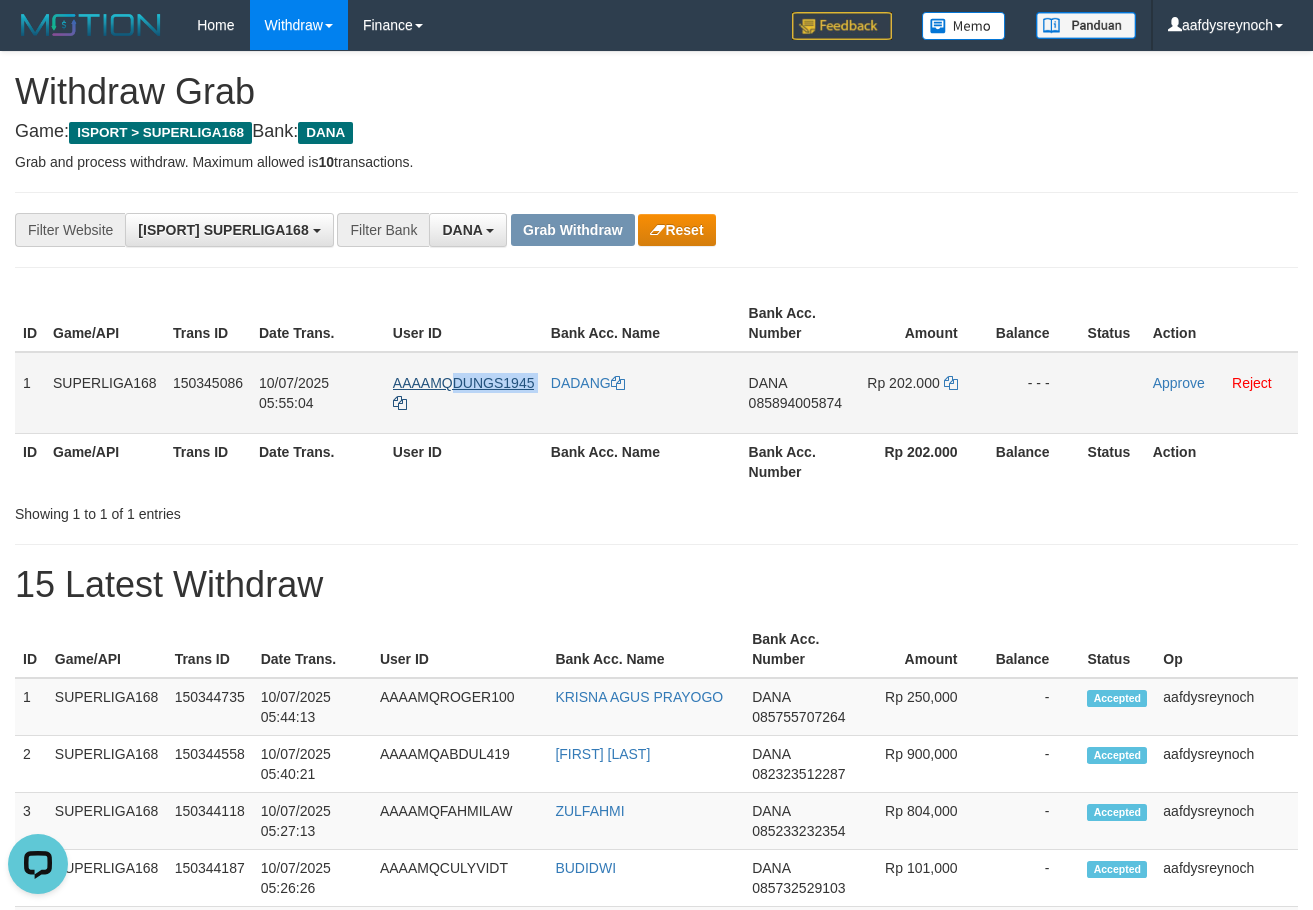 copy on "DUNGS1945" 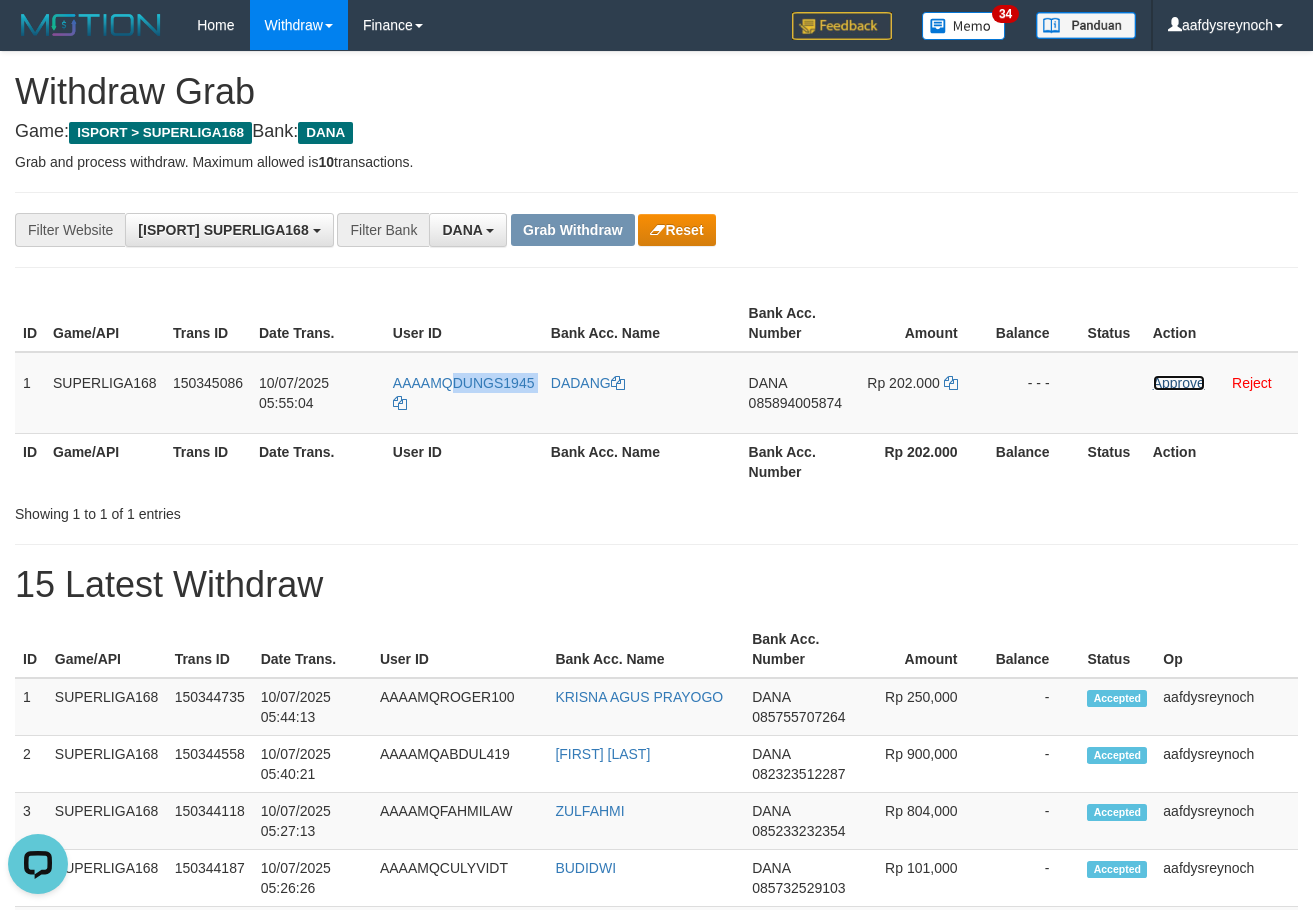 click on "Approve" at bounding box center (1179, 383) 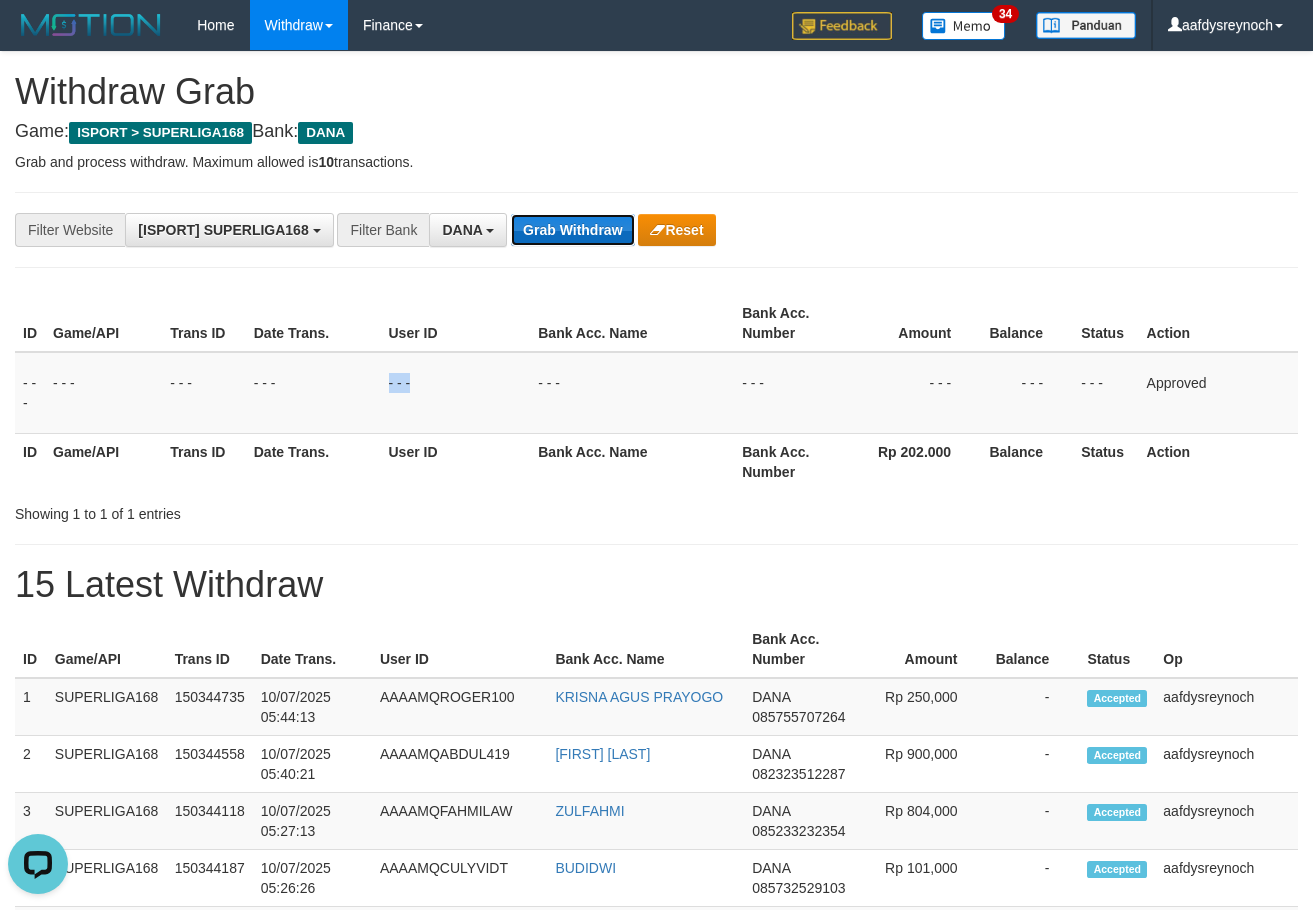 click on "Grab Withdraw" at bounding box center (572, 230) 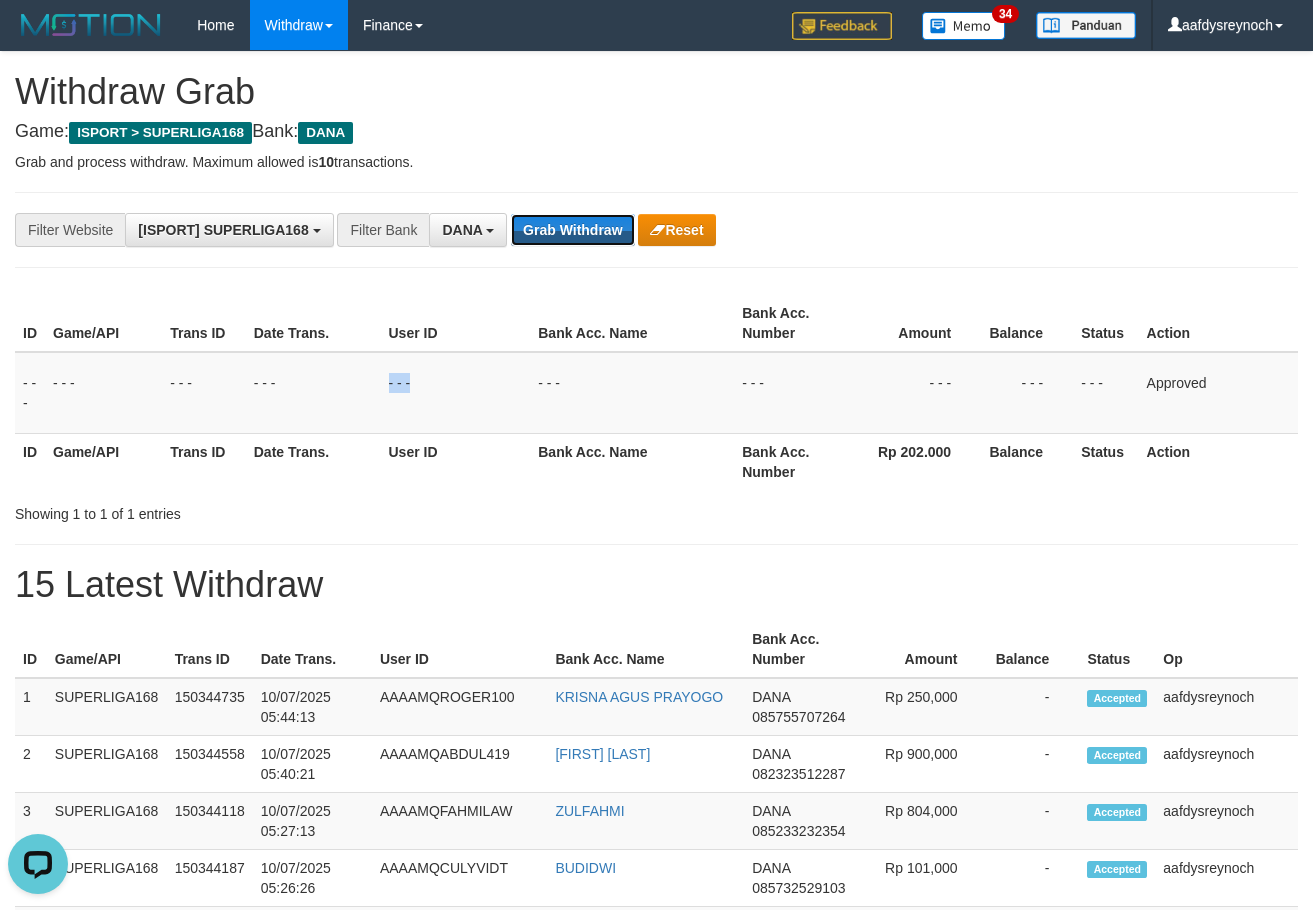 drag, startPoint x: 579, startPoint y: 247, endPoint x: 579, endPoint y: 258, distance: 11 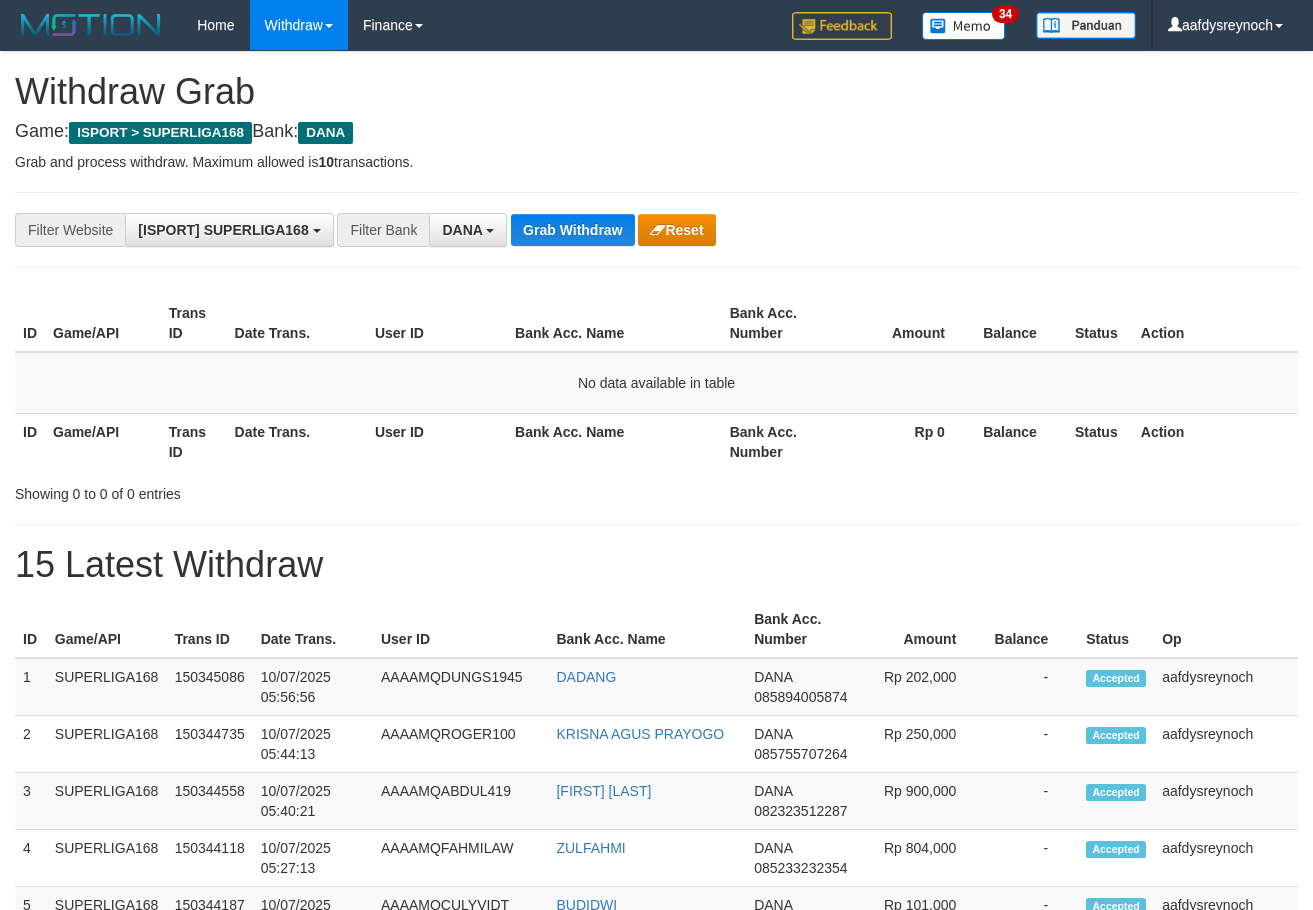 scroll, scrollTop: 0, scrollLeft: 0, axis: both 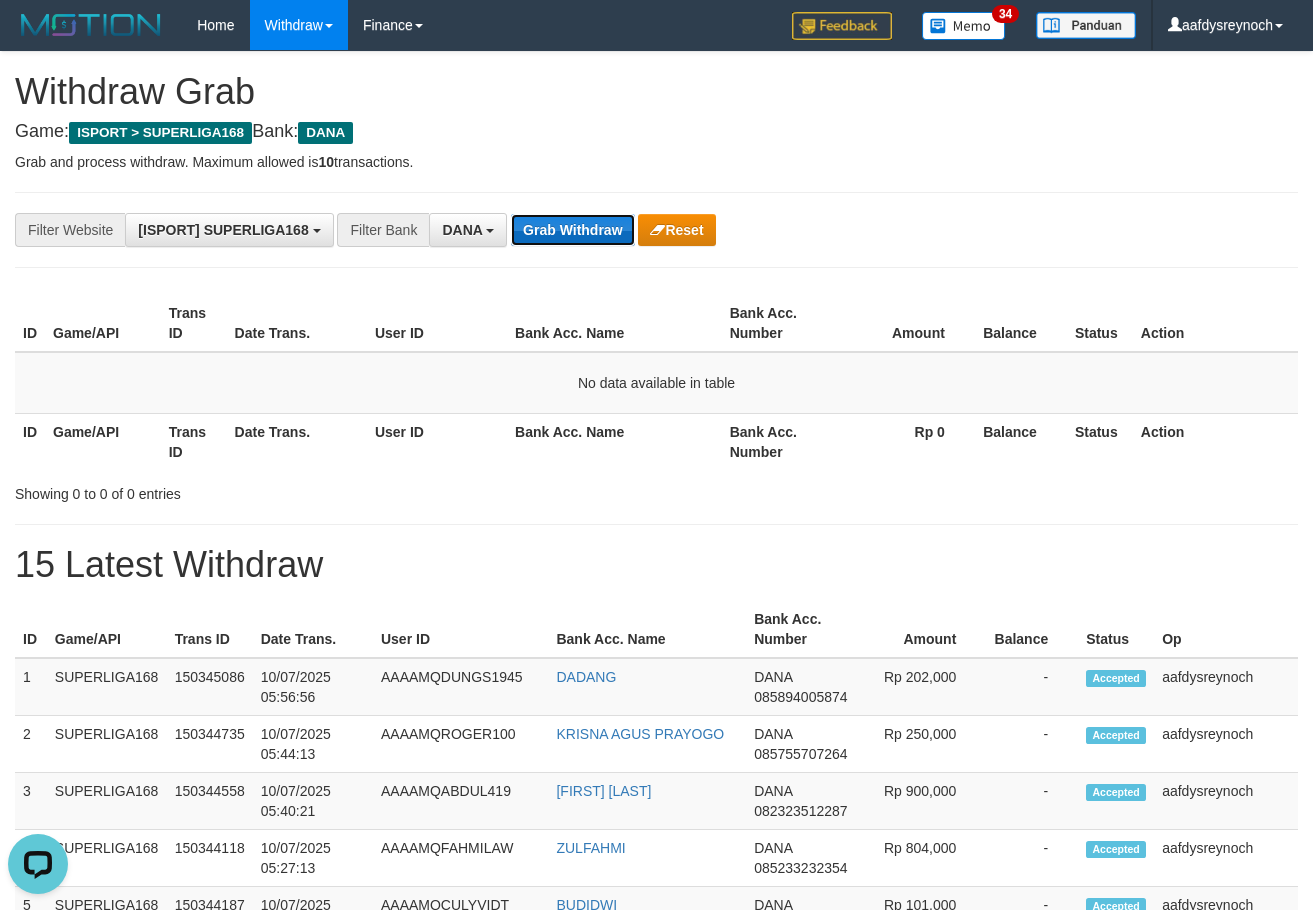 click on "Grab Withdraw" at bounding box center (572, 230) 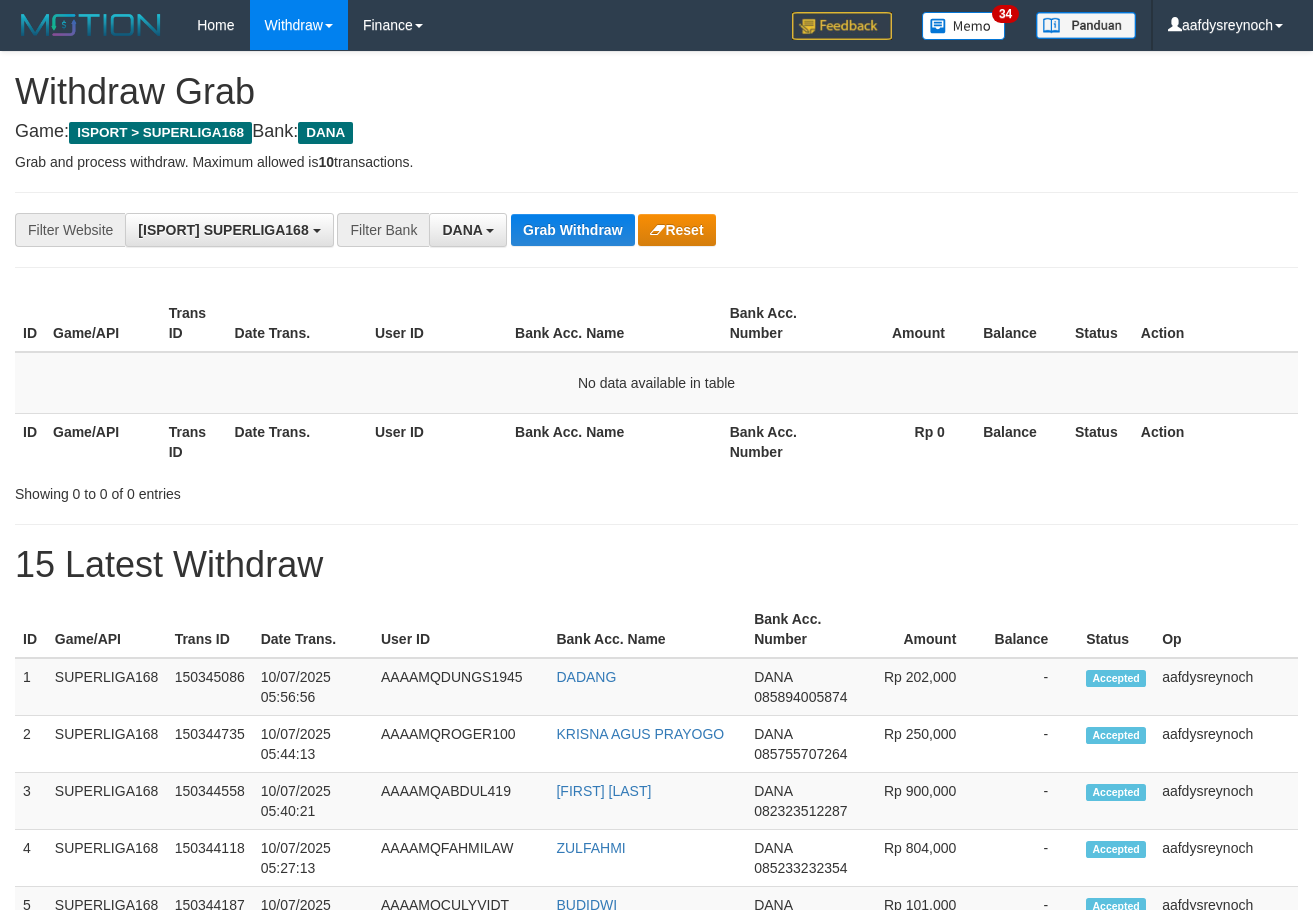 scroll, scrollTop: 0, scrollLeft: 0, axis: both 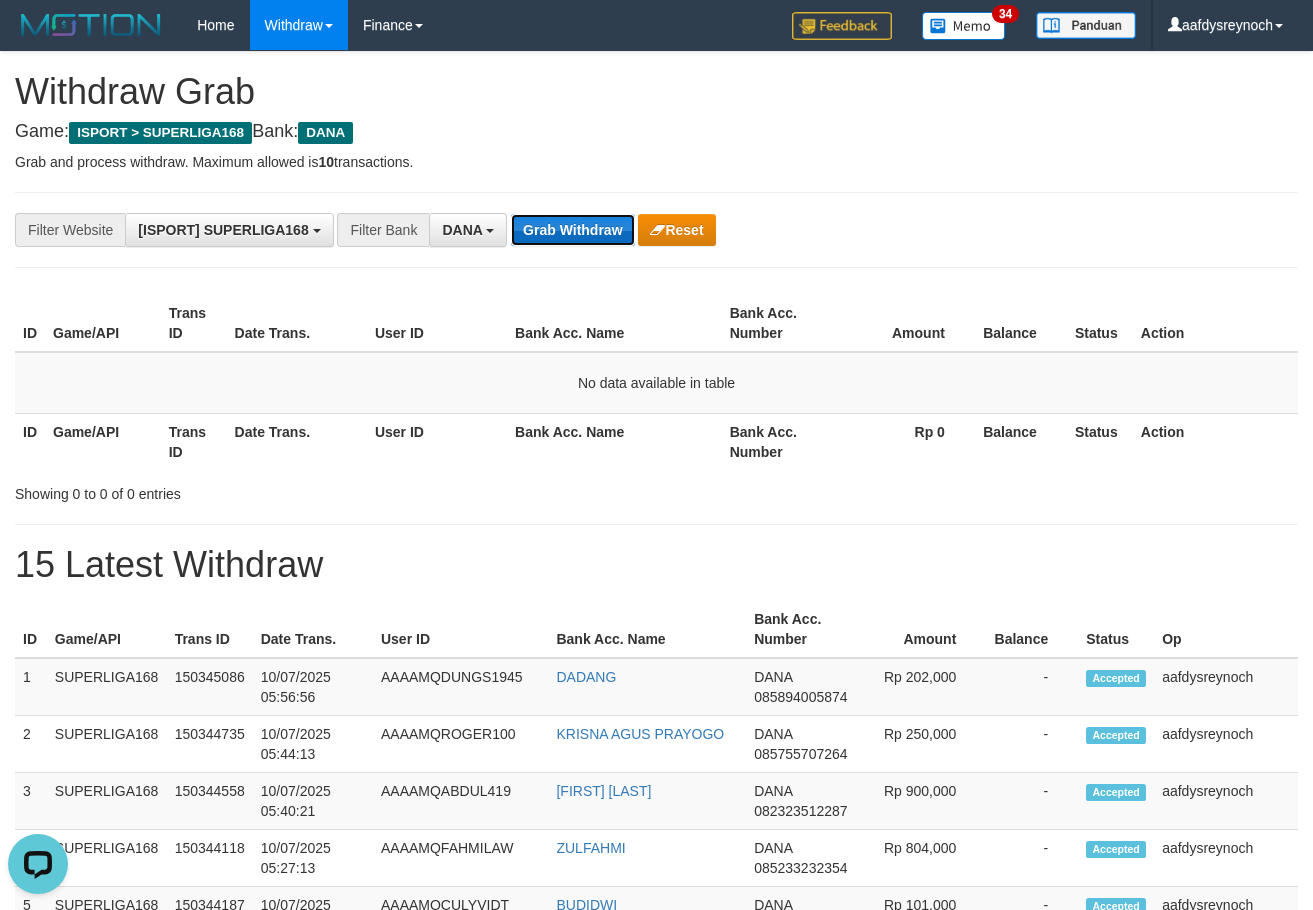 click on "Grab Withdraw" at bounding box center [572, 230] 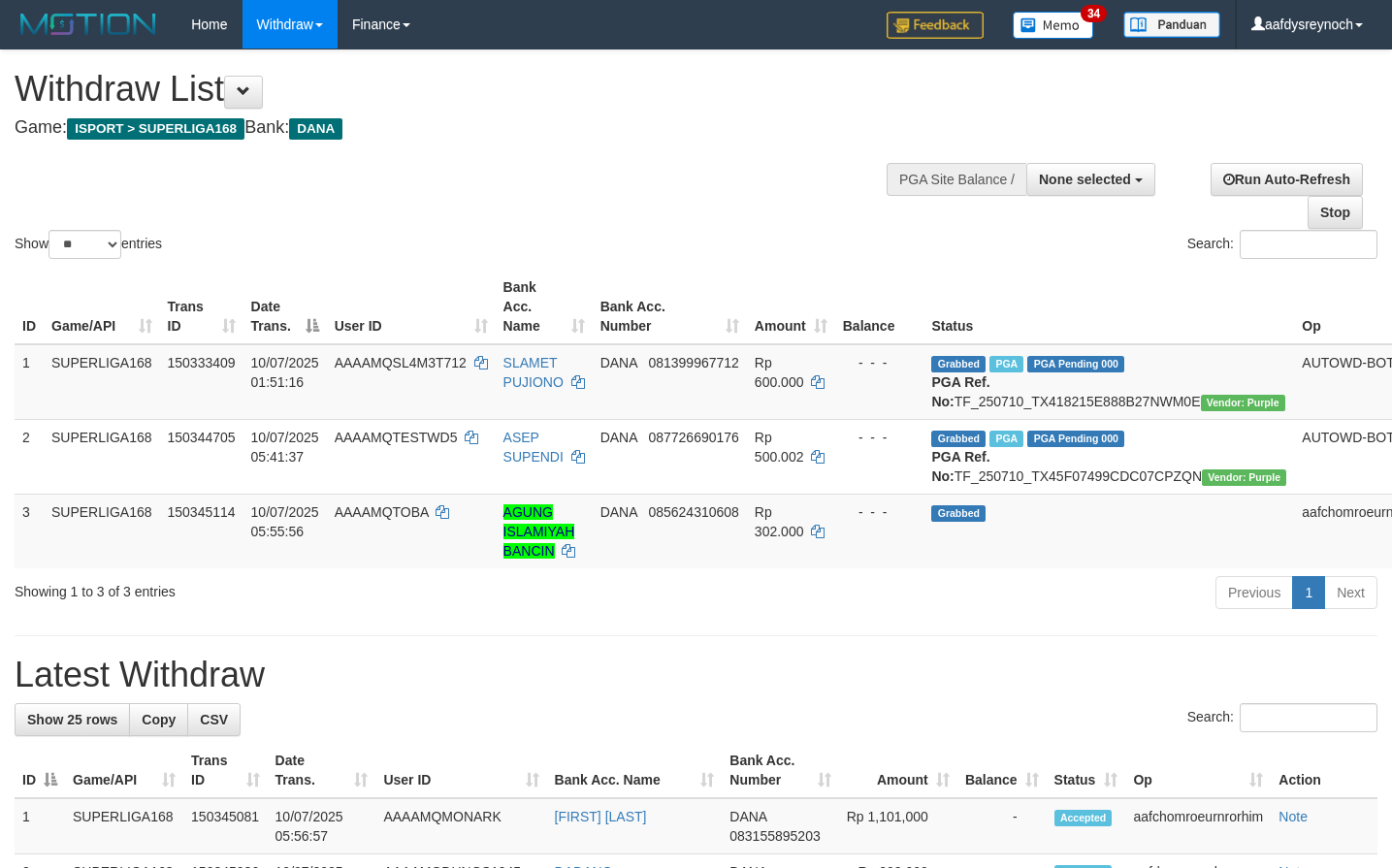 scroll, scrollTop: 0, scrollLeft: 0, axis: both 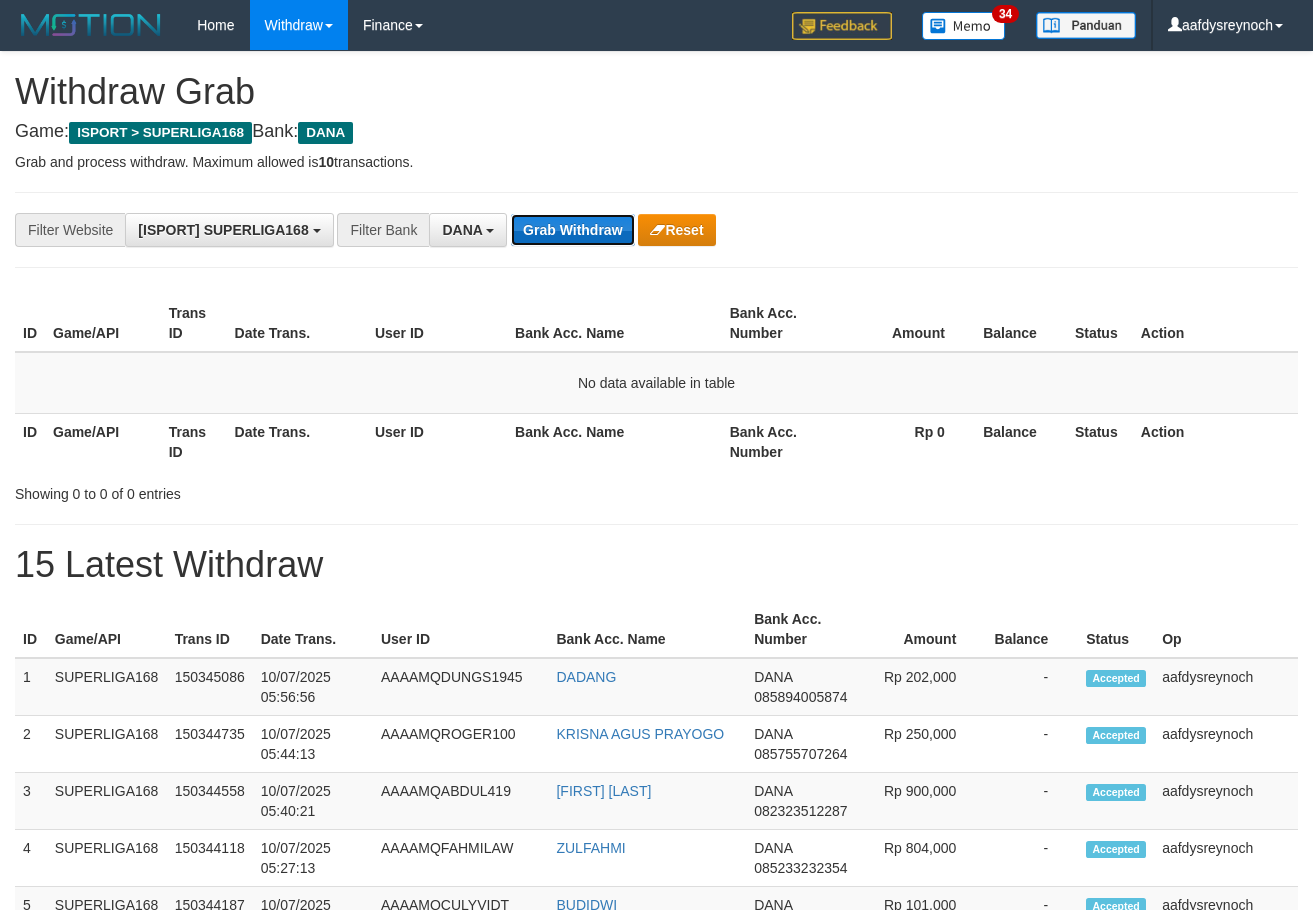 click on "Grab Withdraw" at bounding box center [572, 230] 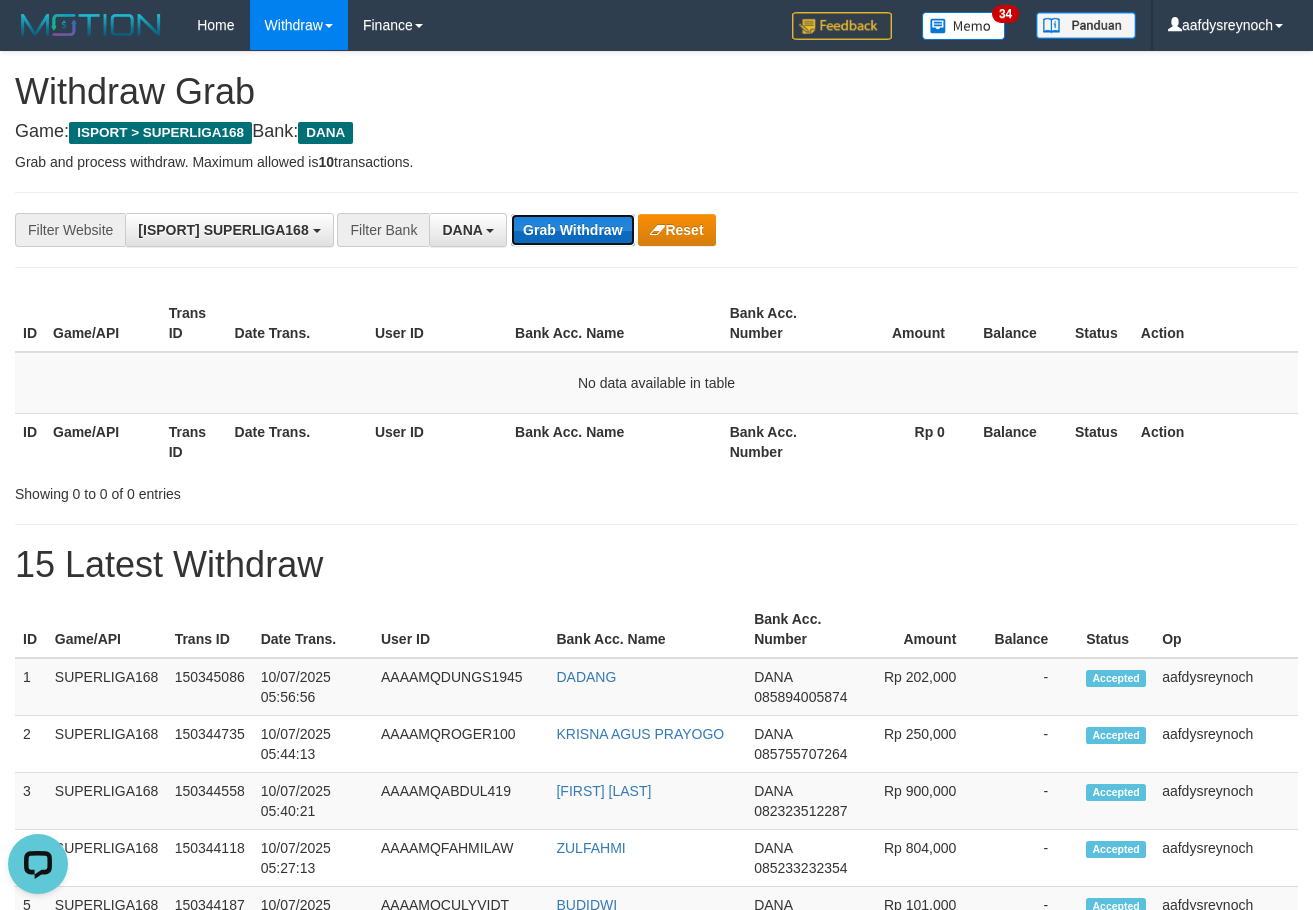 scroll, scrollTop: 0, scrollLeft: 0, axis: both 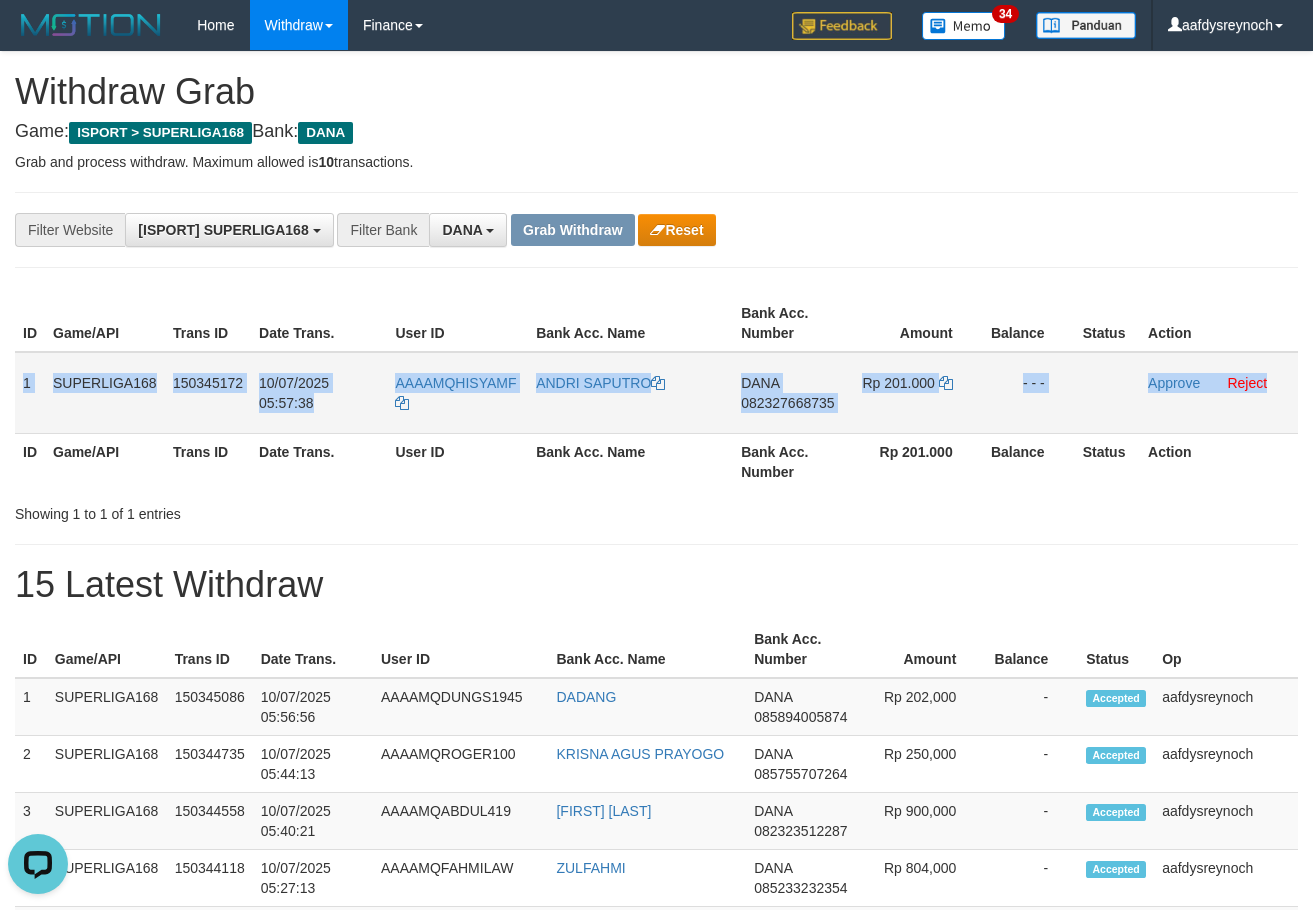 drag, startPoint x: 165, startPoint y: 375, endPoint x: 1282, endPoint y: 418, distance: 1117.8274 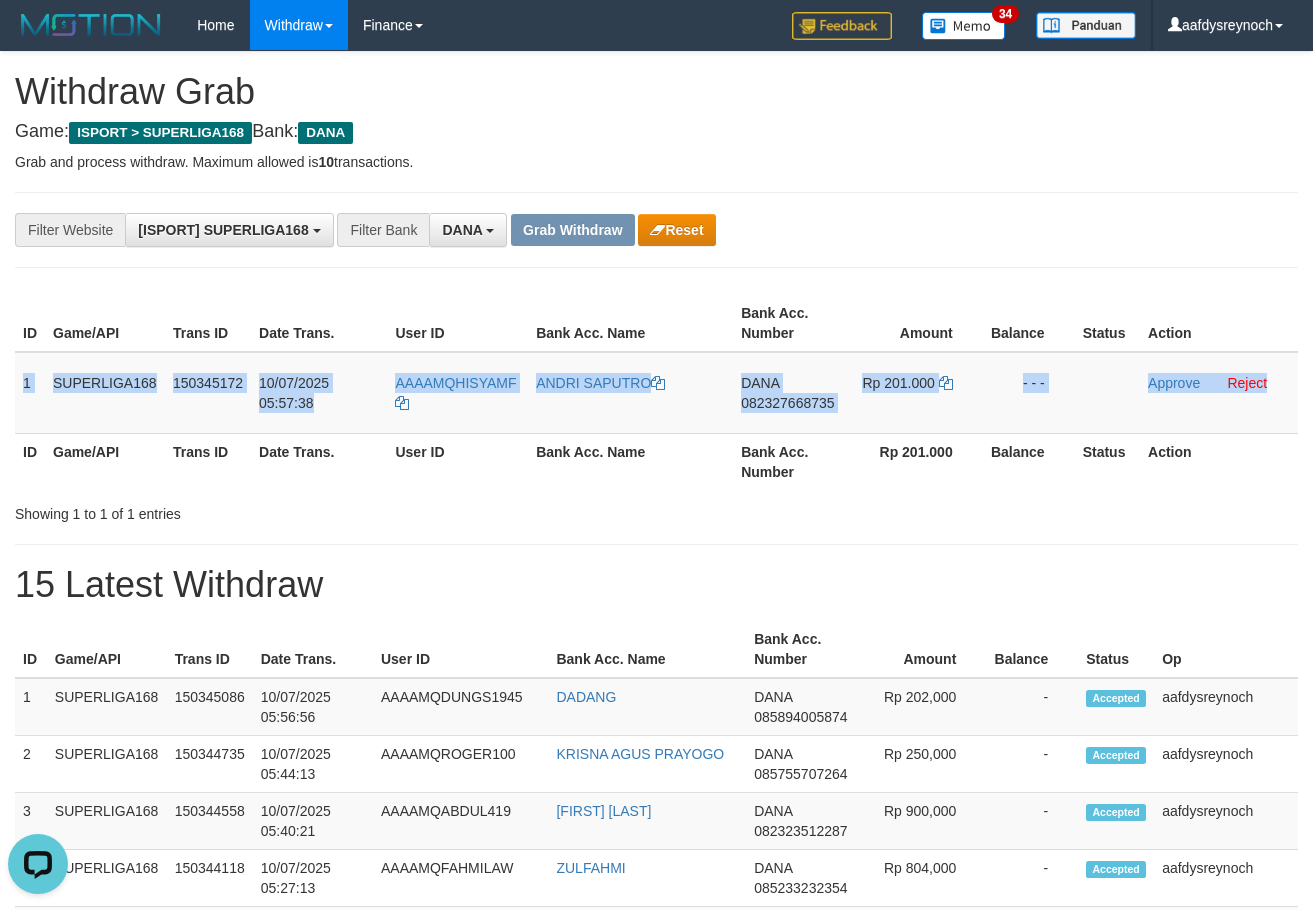 copy on "1
SUPERLIGA168
150345172
10/07/2025 05:57:38
AAAAMQHISYAMF
[FIRST] [LAST]
DANA
[PHONE]
Rp 201.000
- - -
Approve
Reject" 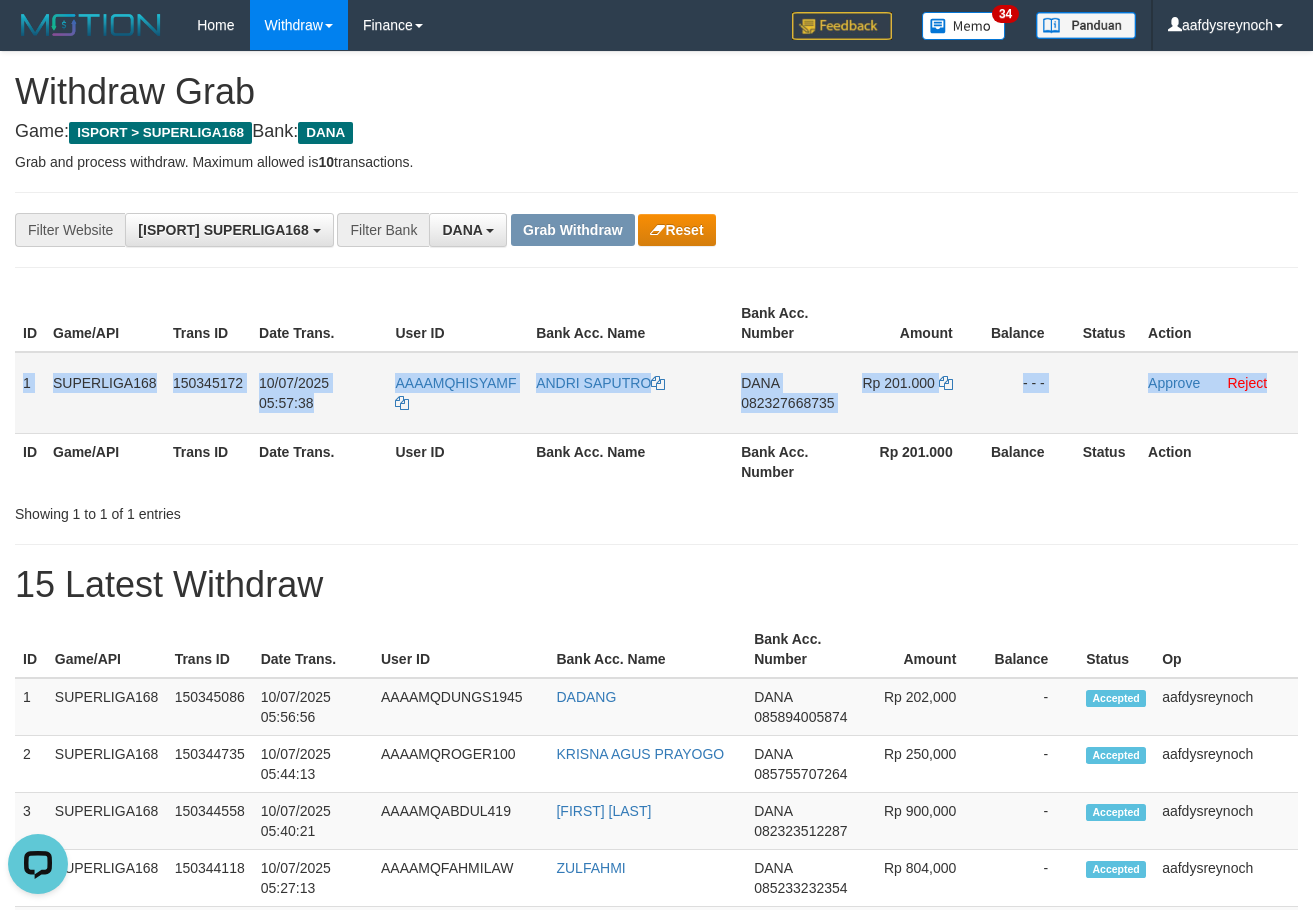 click on "082327668735" at bounding box center [787, 403] 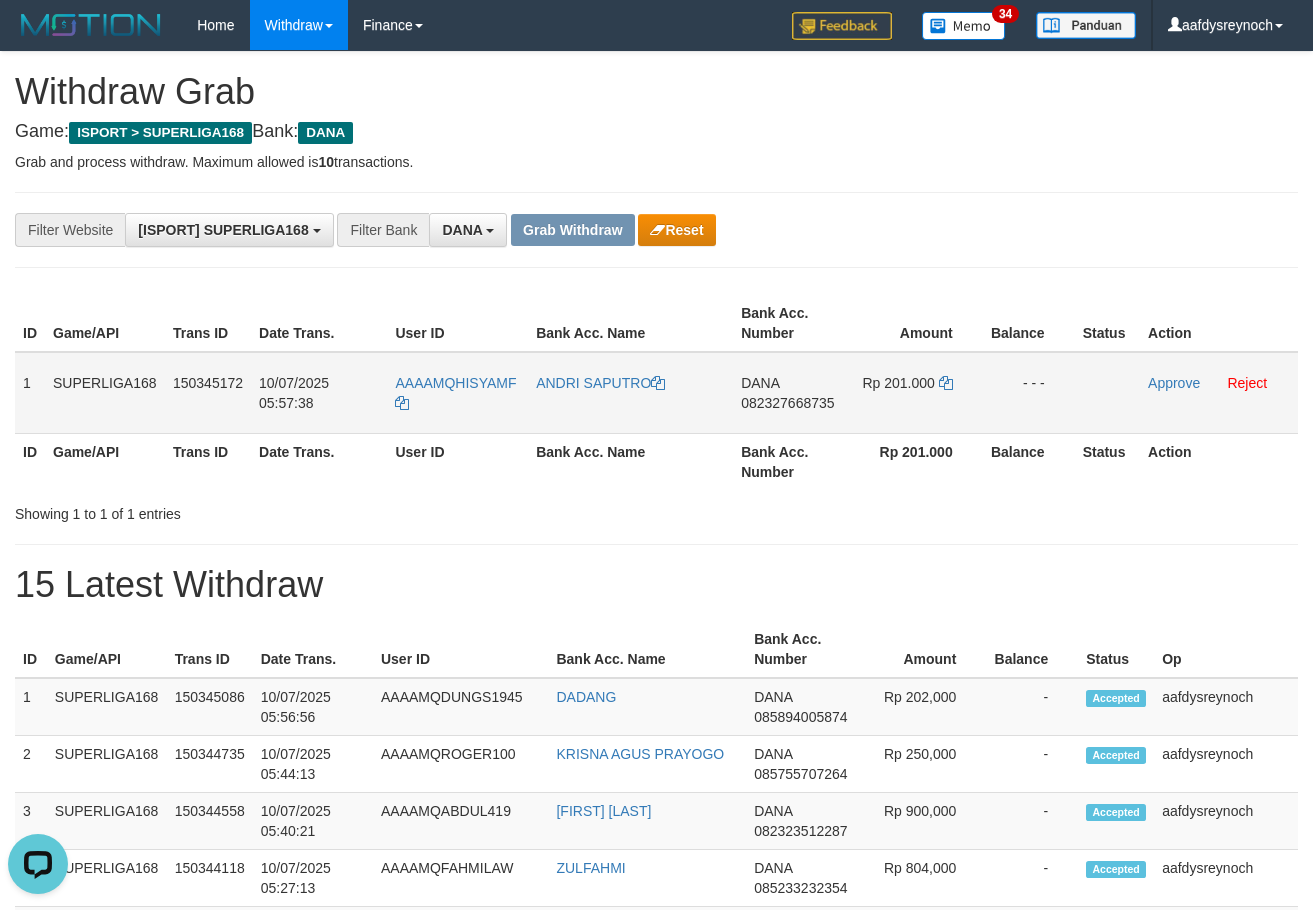 click on "082327668735" at bounding box center (787, 403) 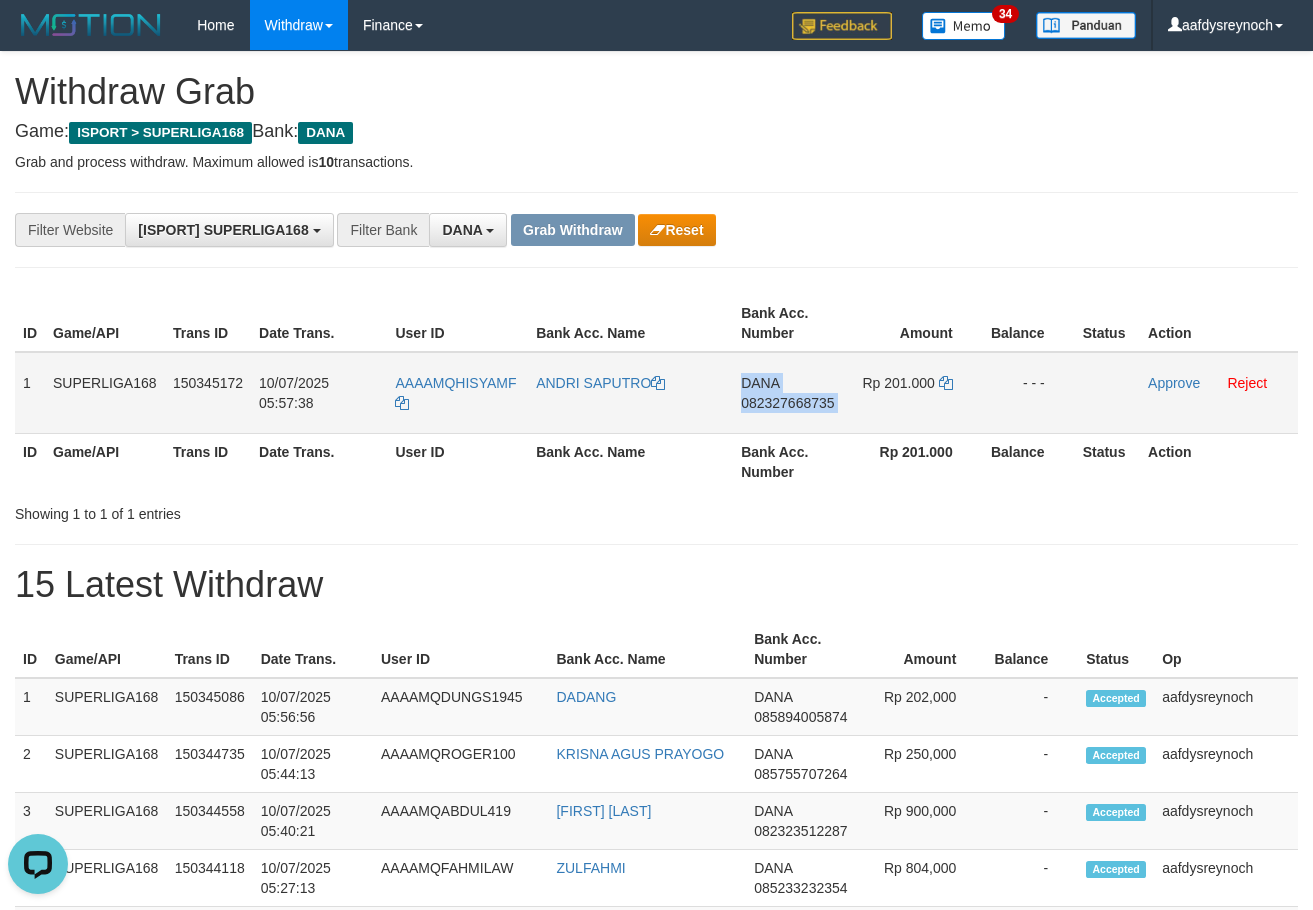 click on "082327668735" at bounding box center (787, 403) 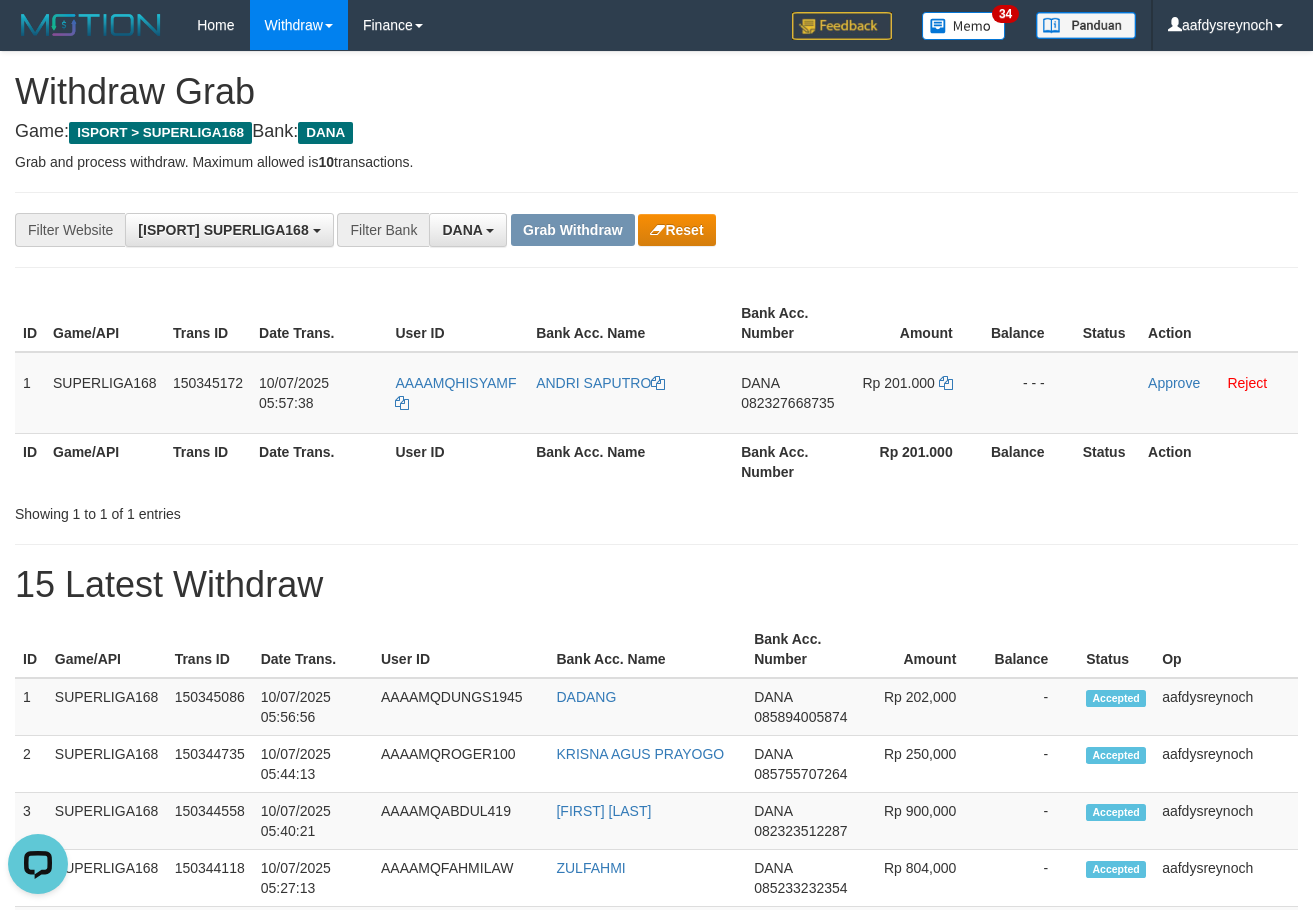 click on "**********" at bounding box center (656, 230) 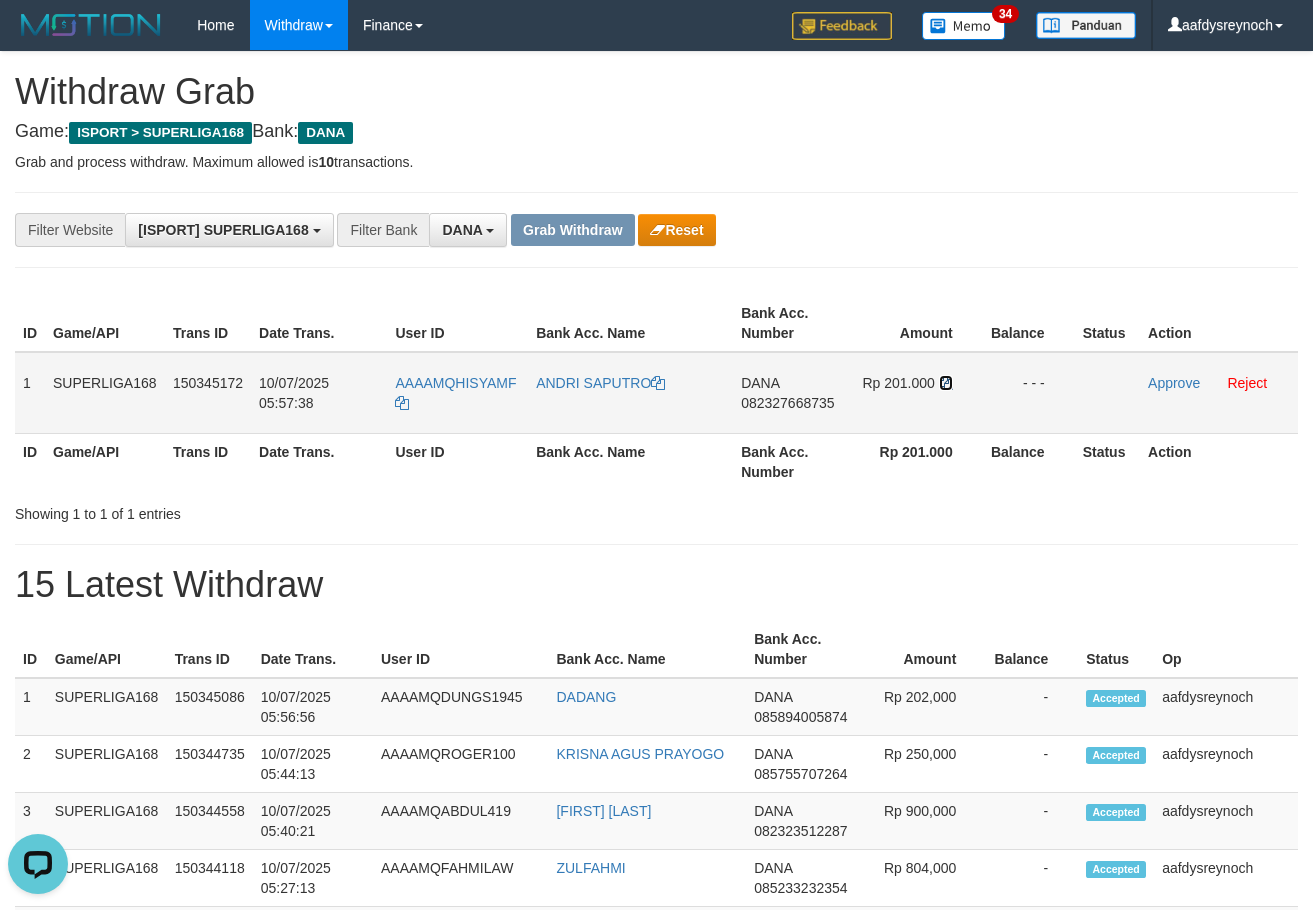 click at bounding box center [658, 383] 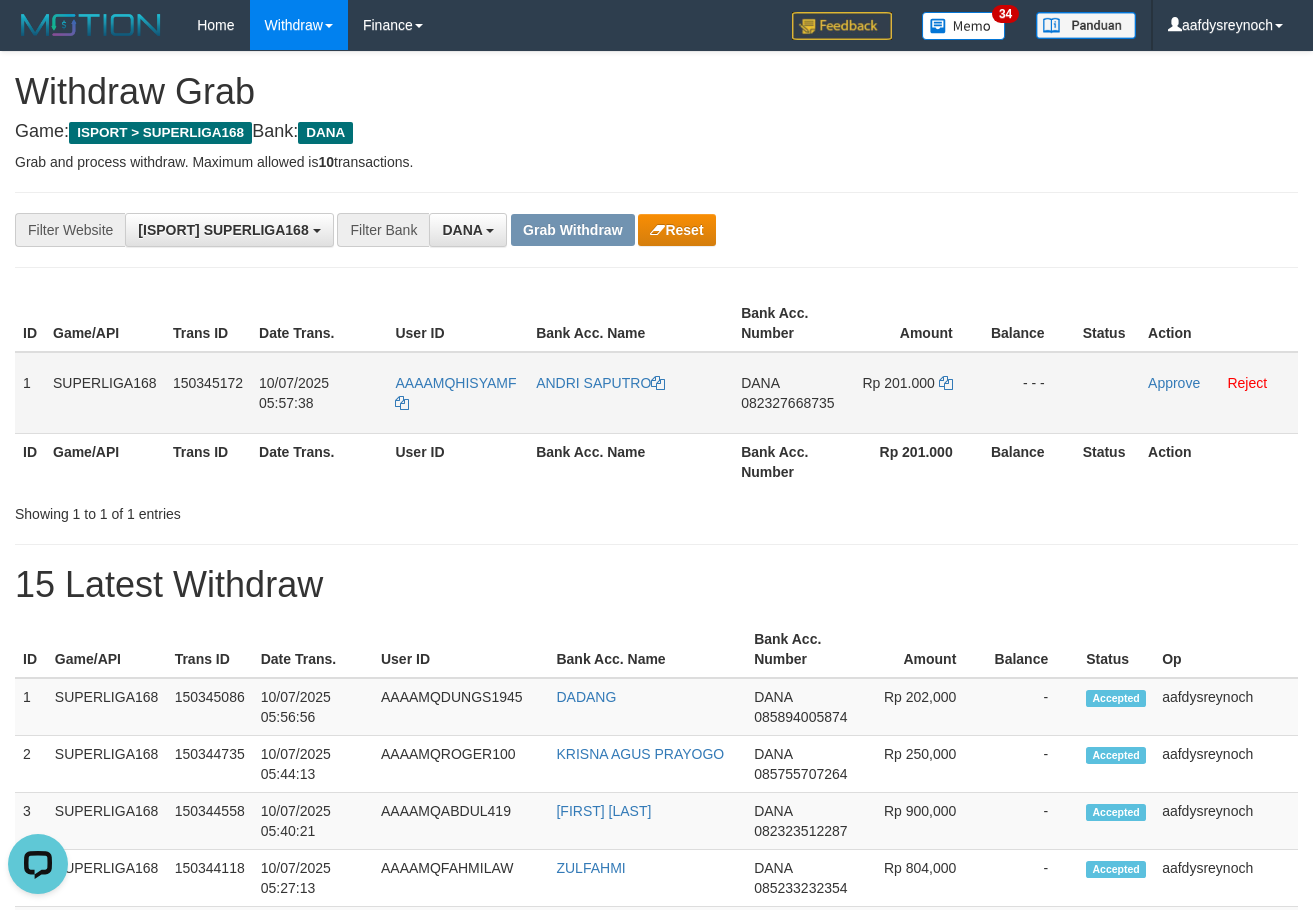click on "Rp 201.000" at bounding box center [916, 393] 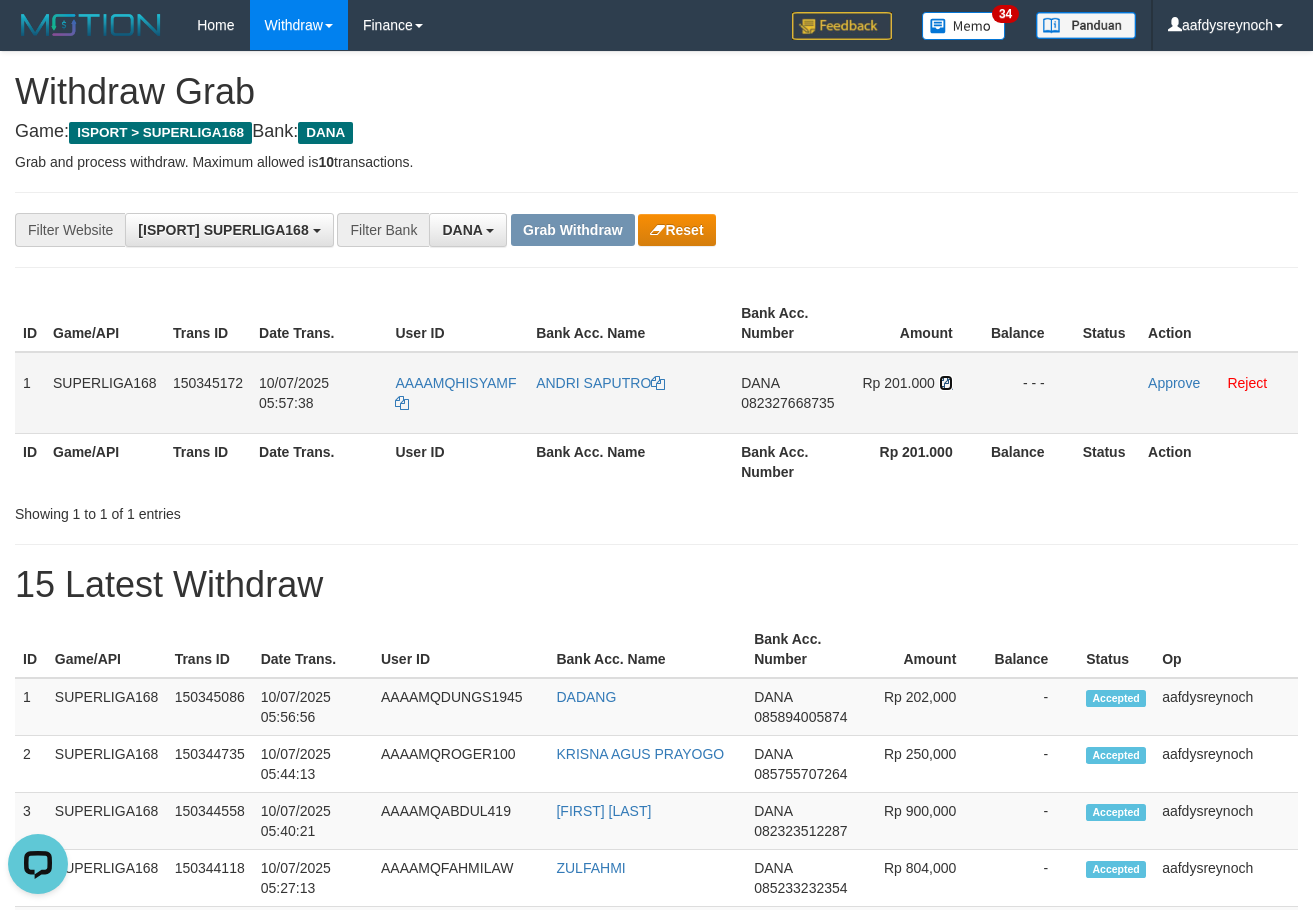 click at bounding box center [658, 383] 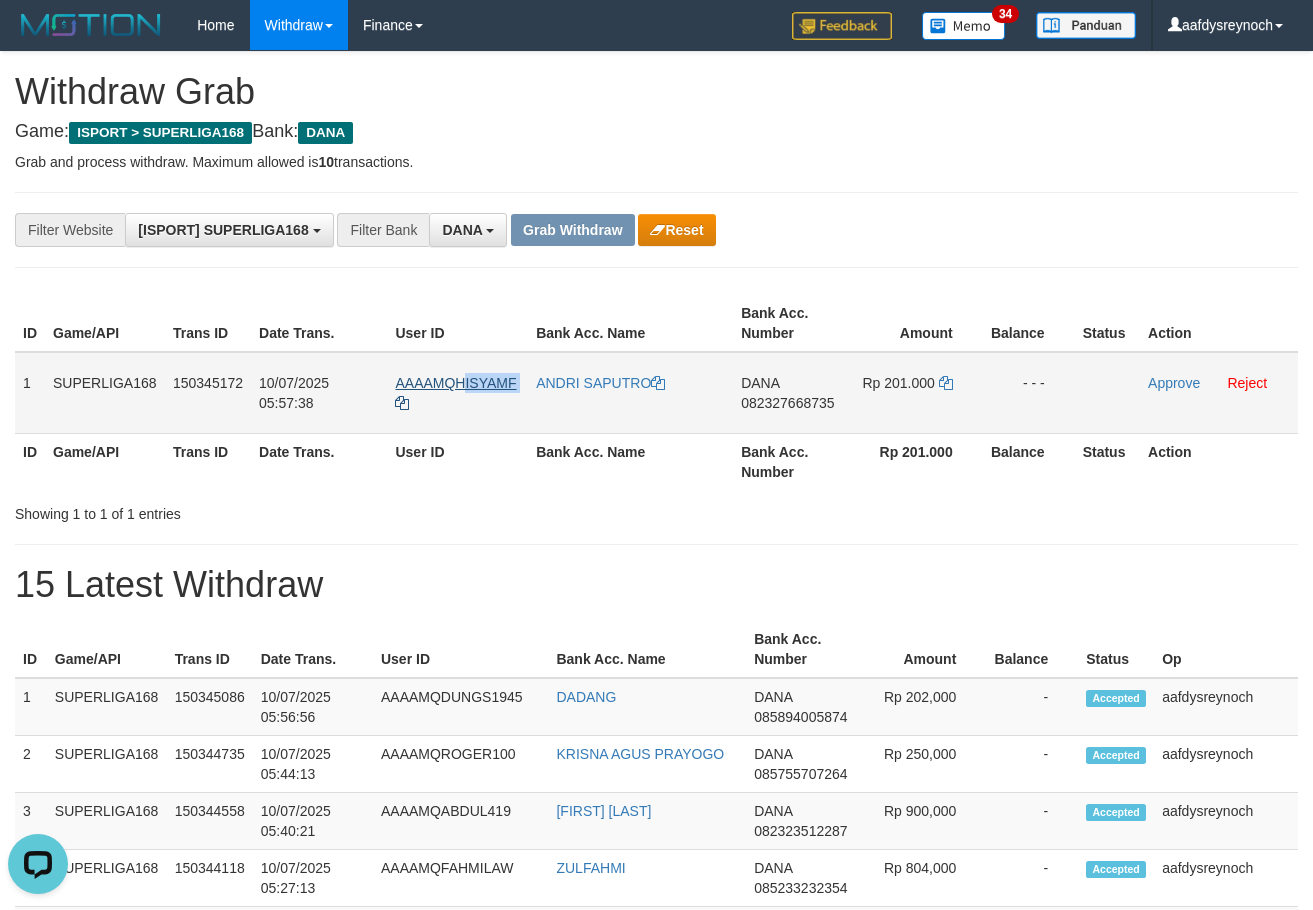 drag, startPoint x: 528, startPoint y: 369, endPoint x: 461, endPoint y: 385, distance: 68.88396 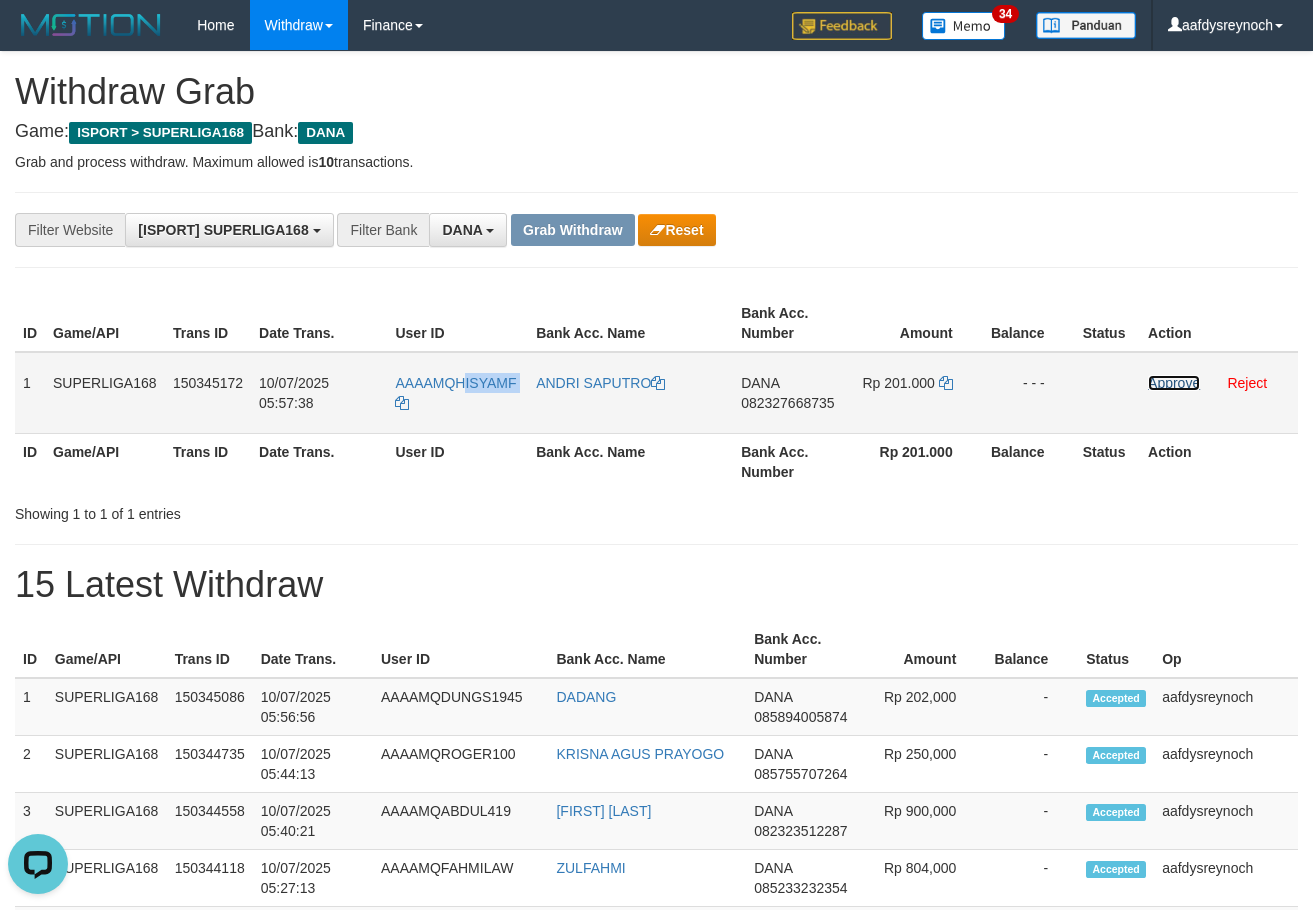 click on "Approve" at bounding box center (1174, 383) 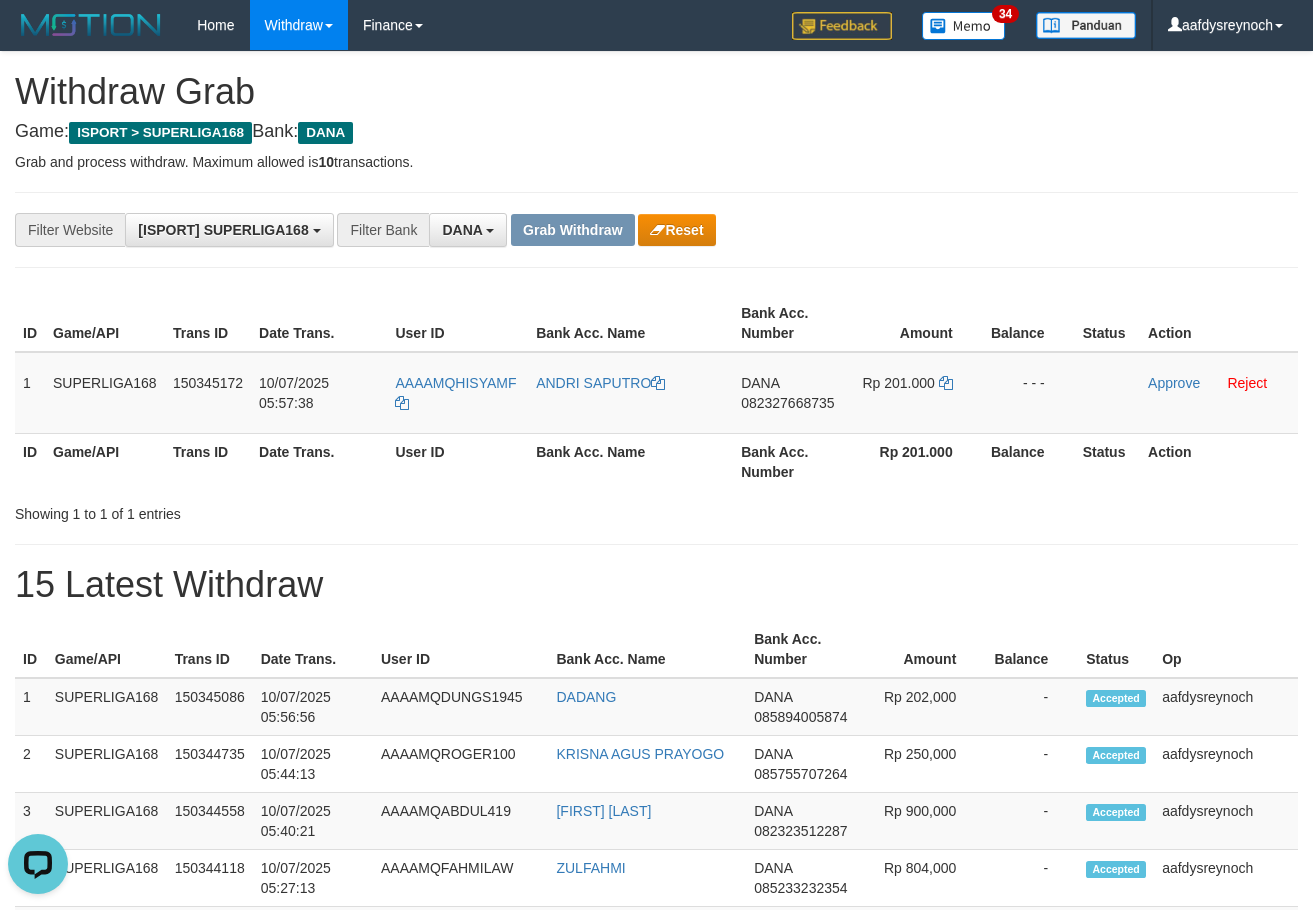click on "**********" at bounding box center [656, 1123] 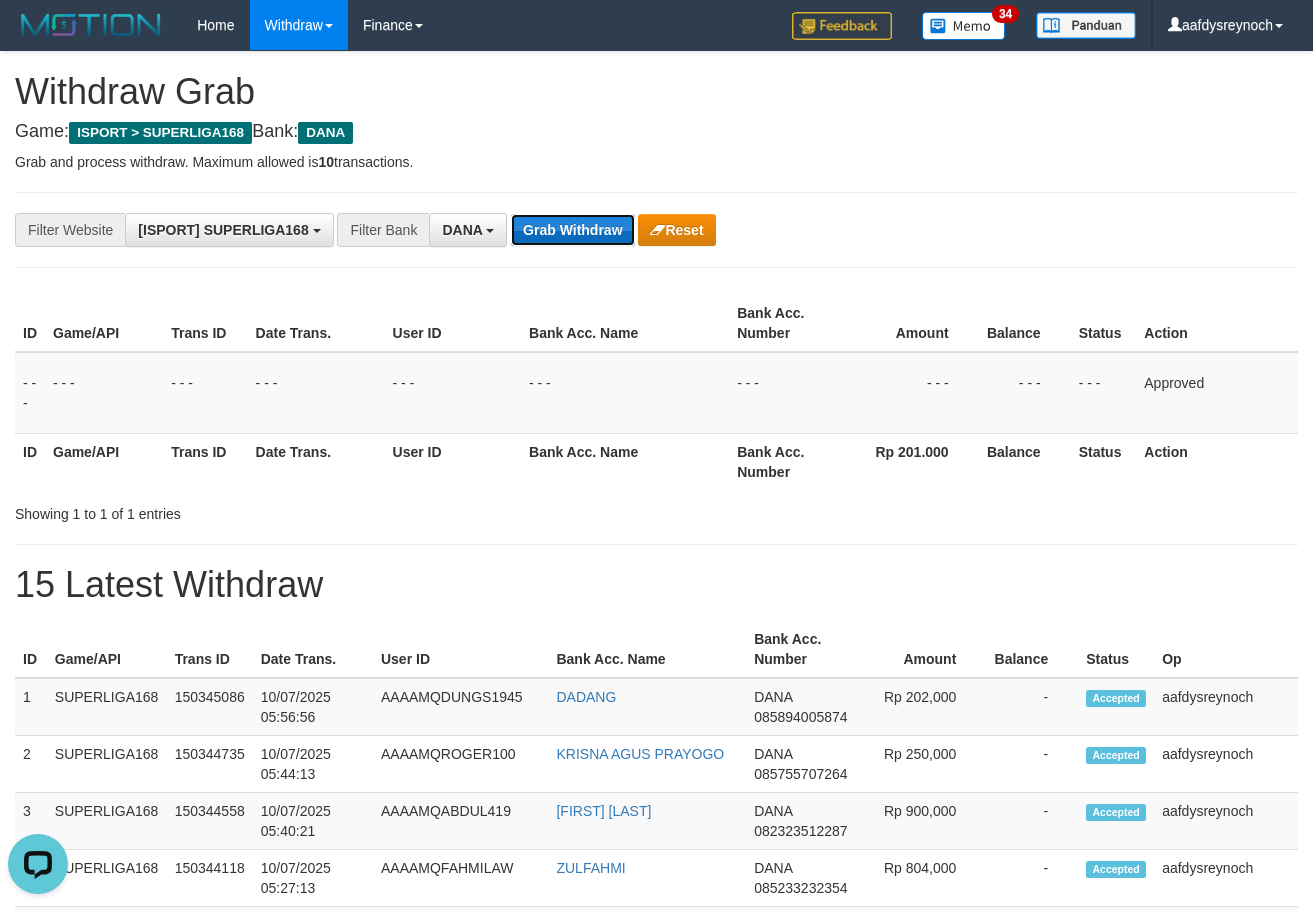 click on "Grab Withdraw" at bounding box center (572, 230) 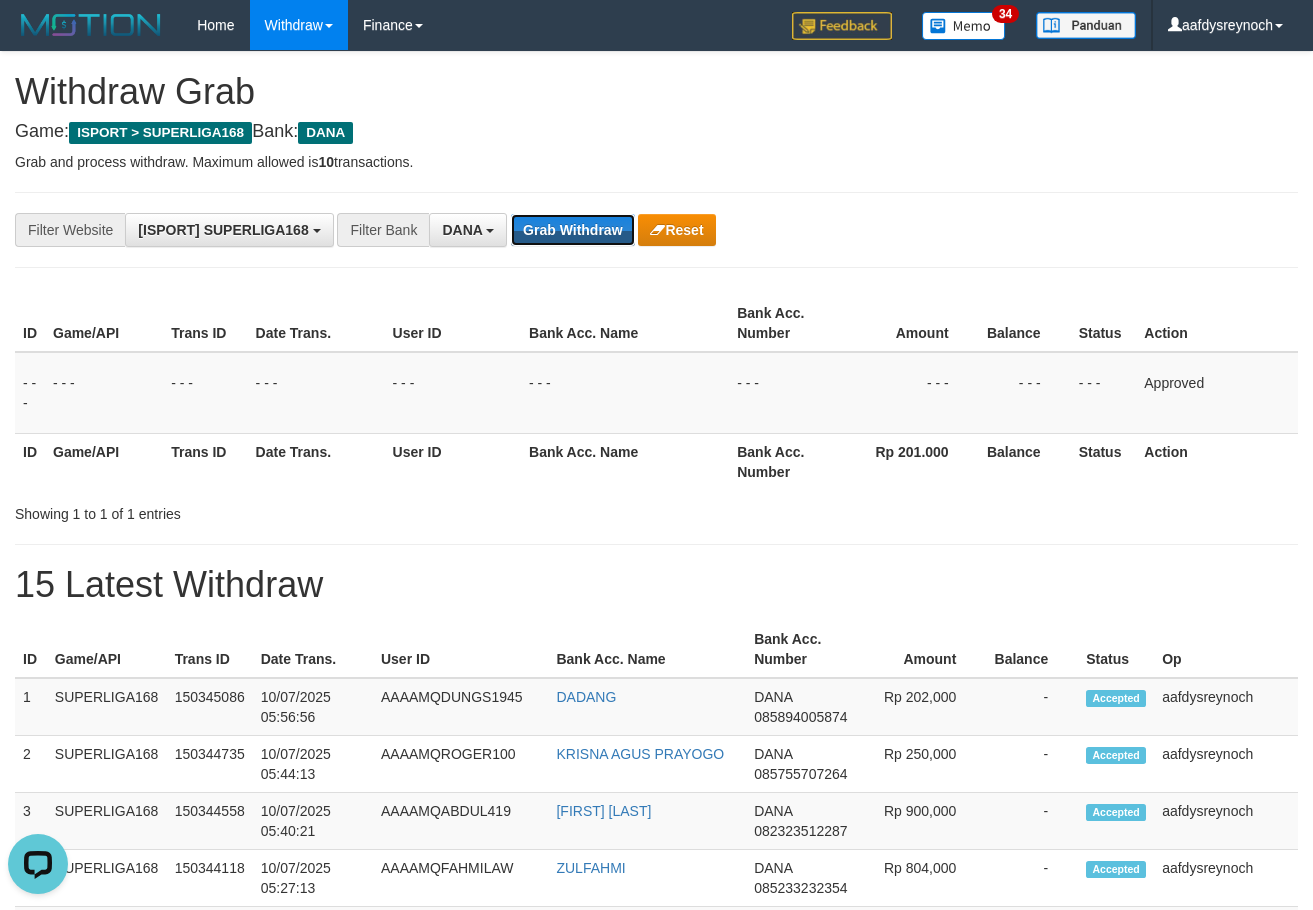 drag, startPoint x: 565, startPoint y: 235, endPoint x: 525, endPoint y: 176, distance: 71.281136 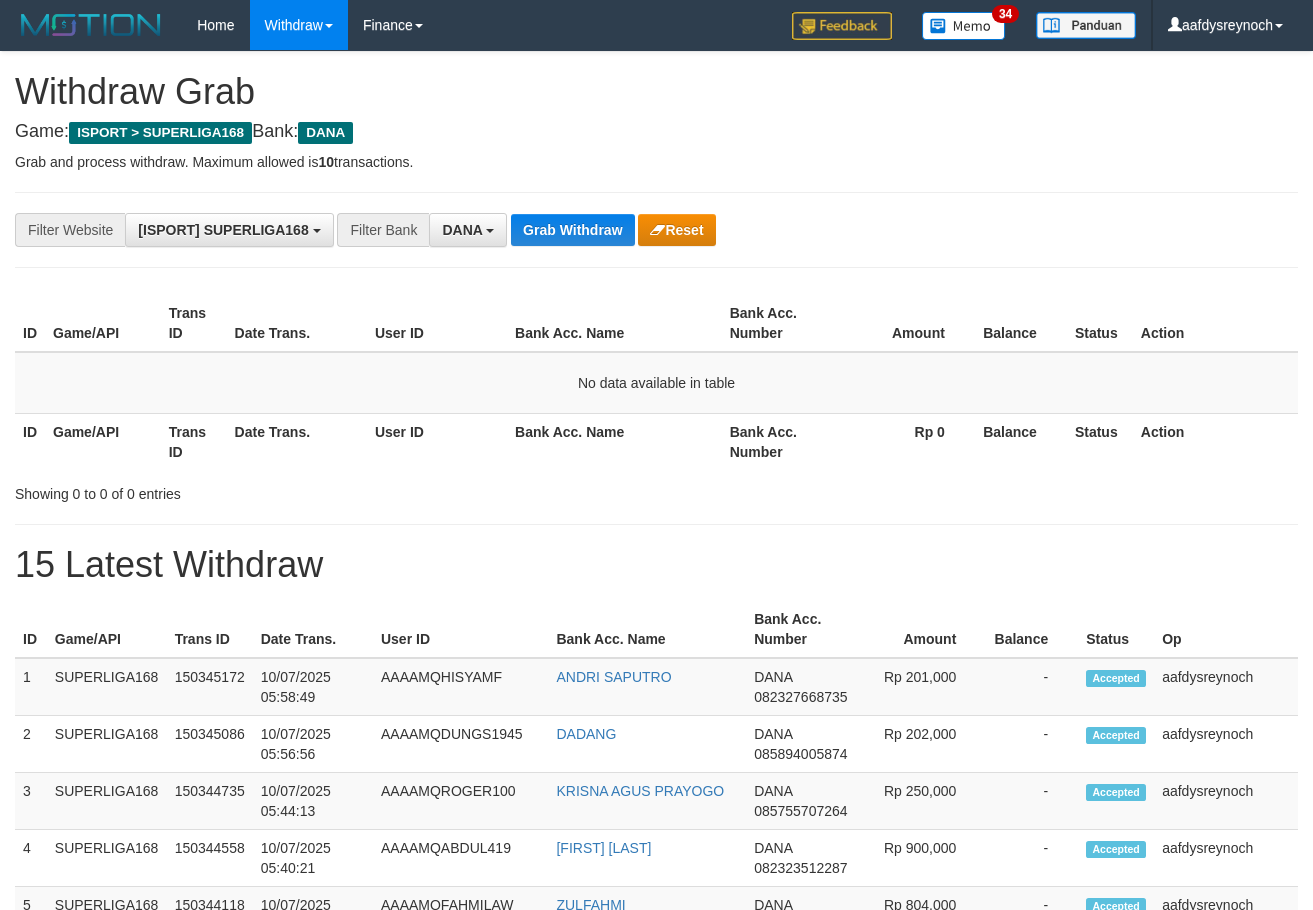 scroll, scrollTop: 0, scrollLeft: 0, axis: both 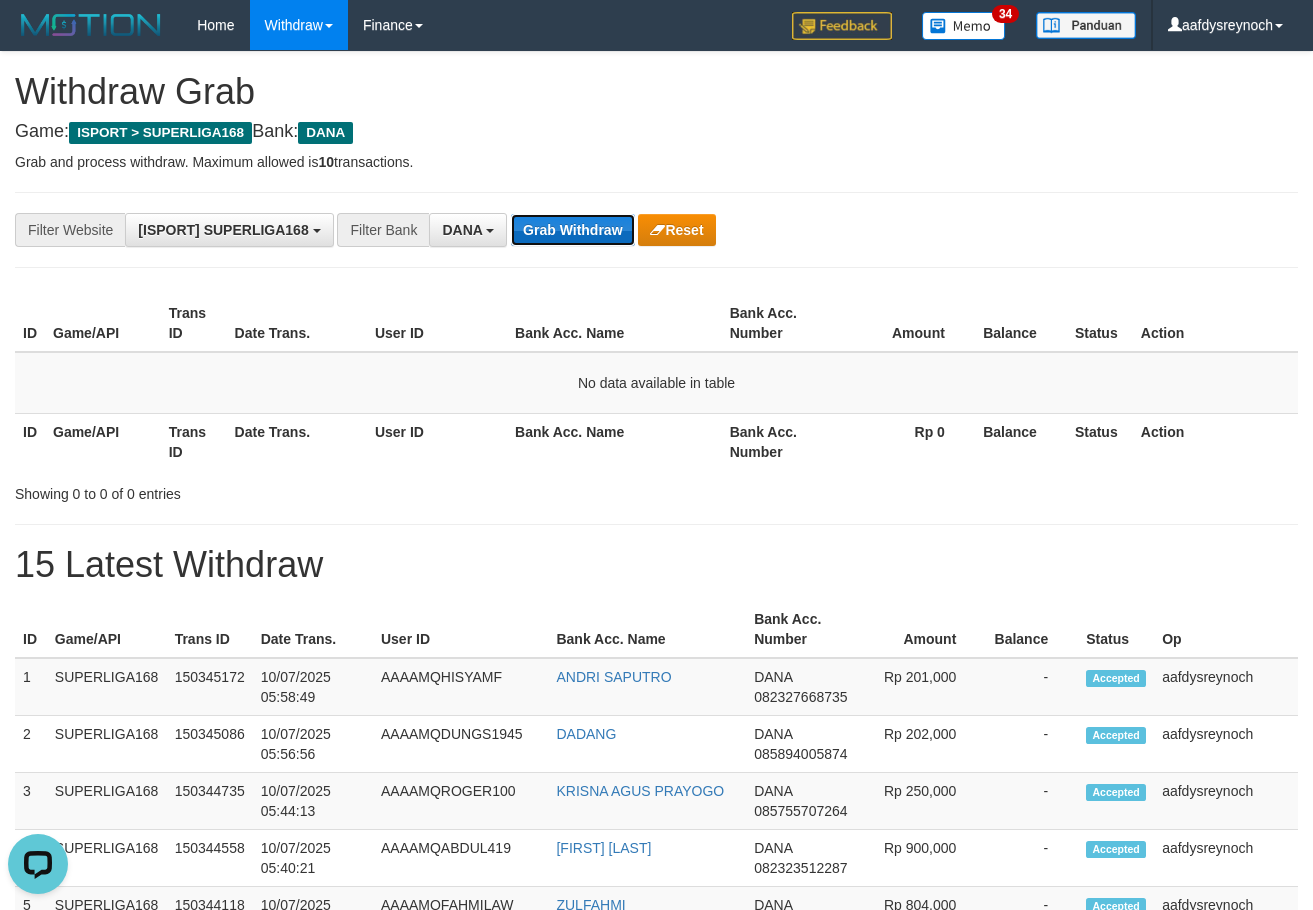 click on "Grab Withdraw" at bounding box center [572, 230] 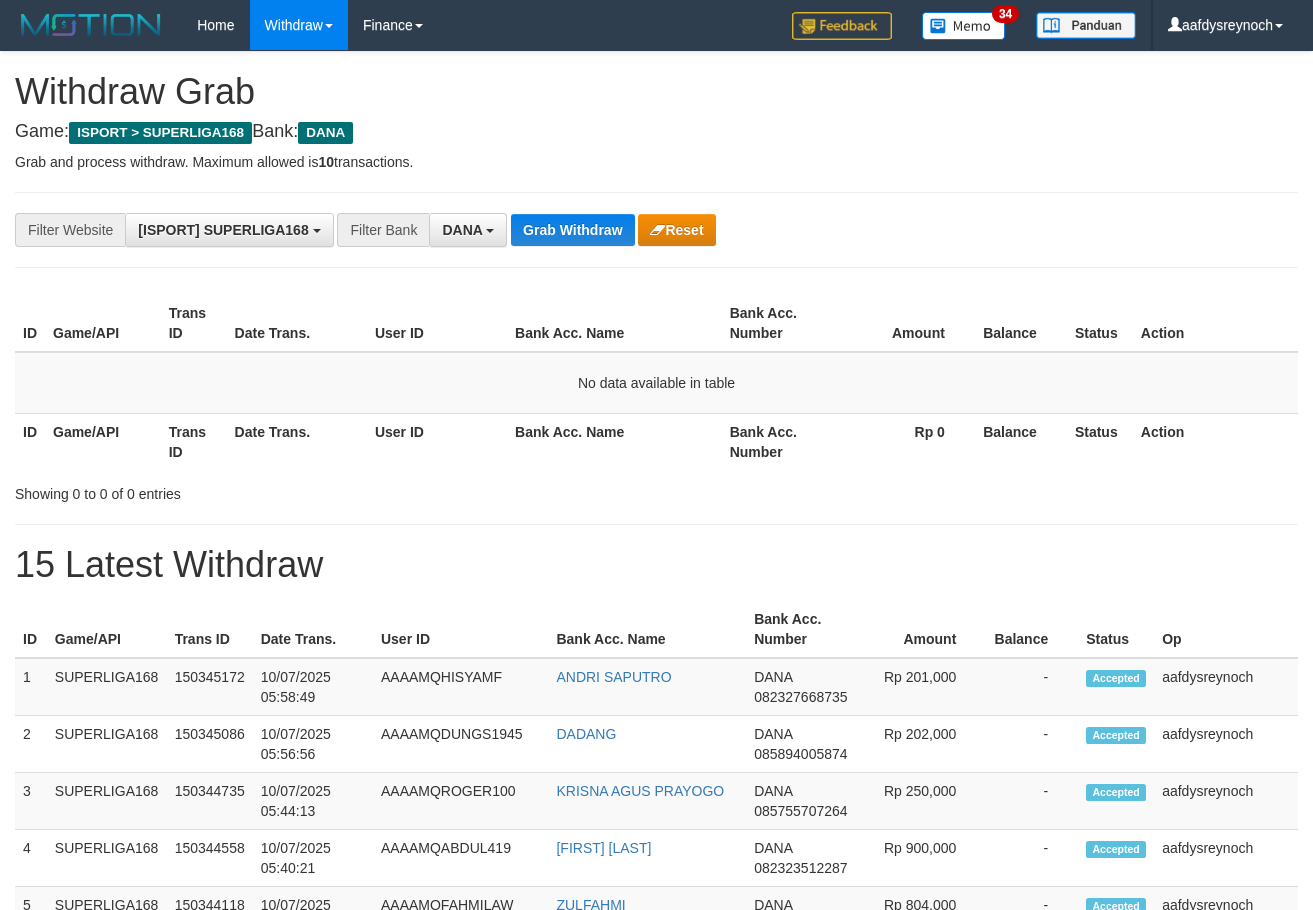 scroll, scrollTop: 0, scrollLeft: 0, axis: both 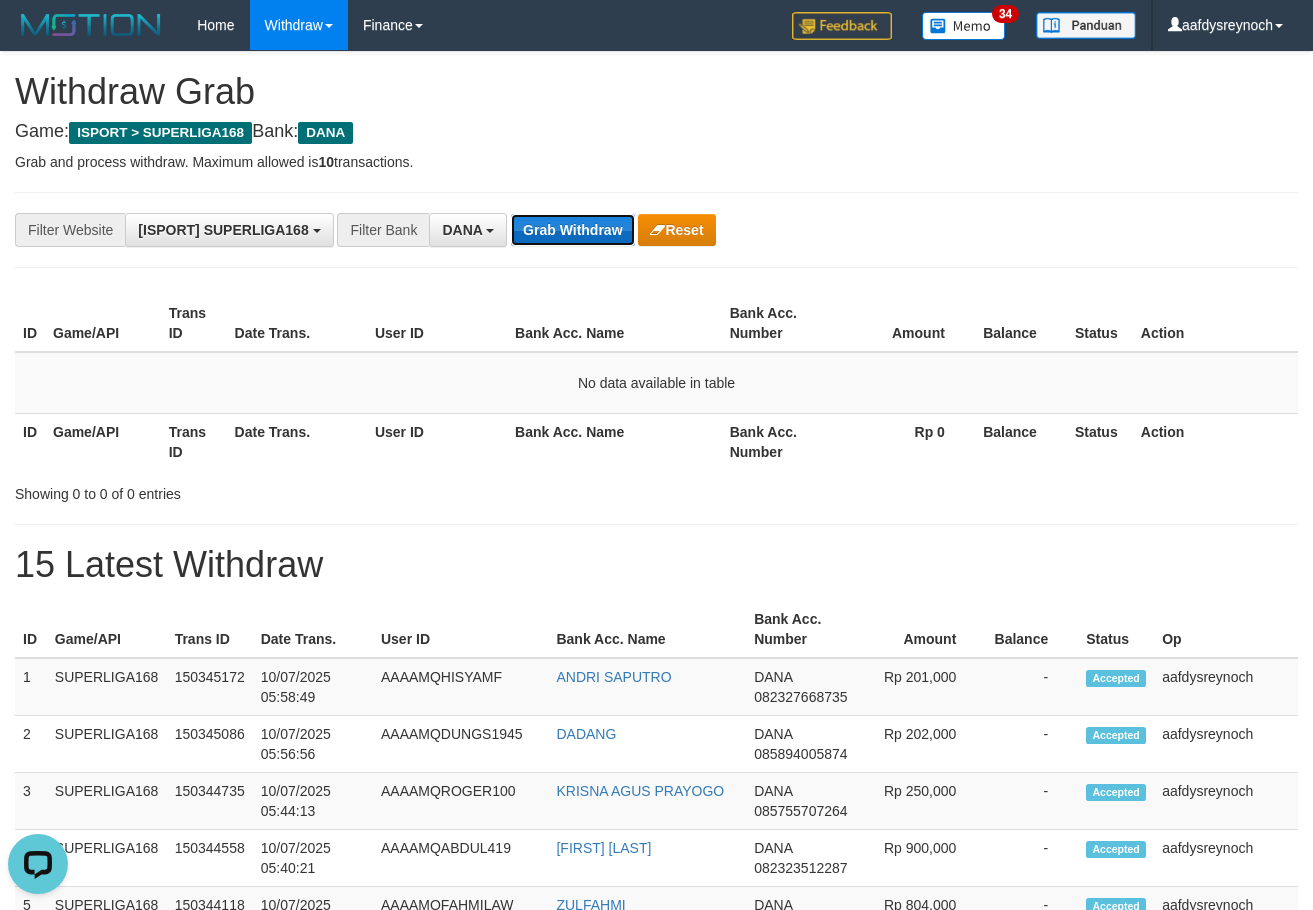click on "Grab Withdraw" at bounding box center [572, 230] 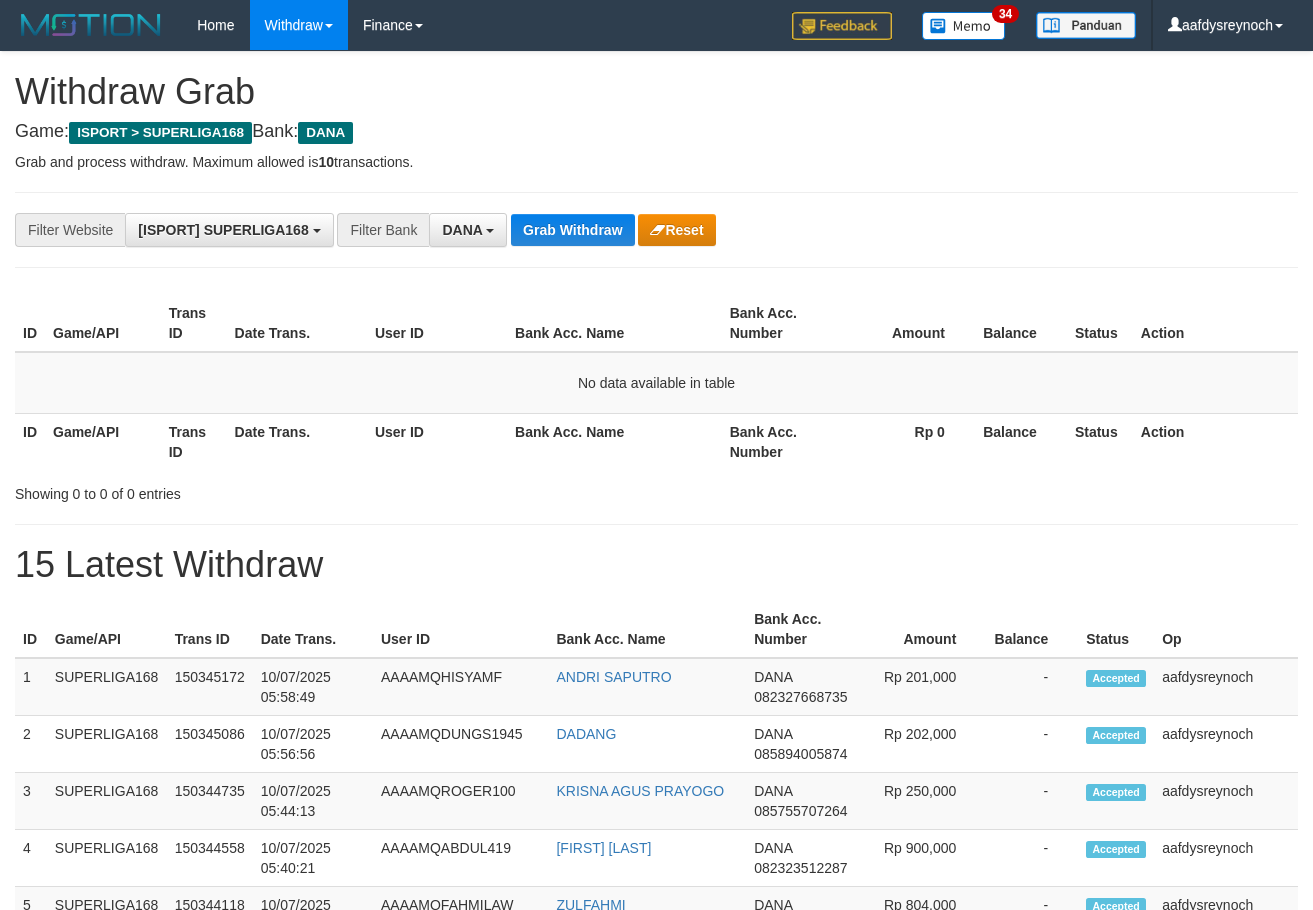 scroll, scrollTop: 0, scrollLeft: 0, axis: both 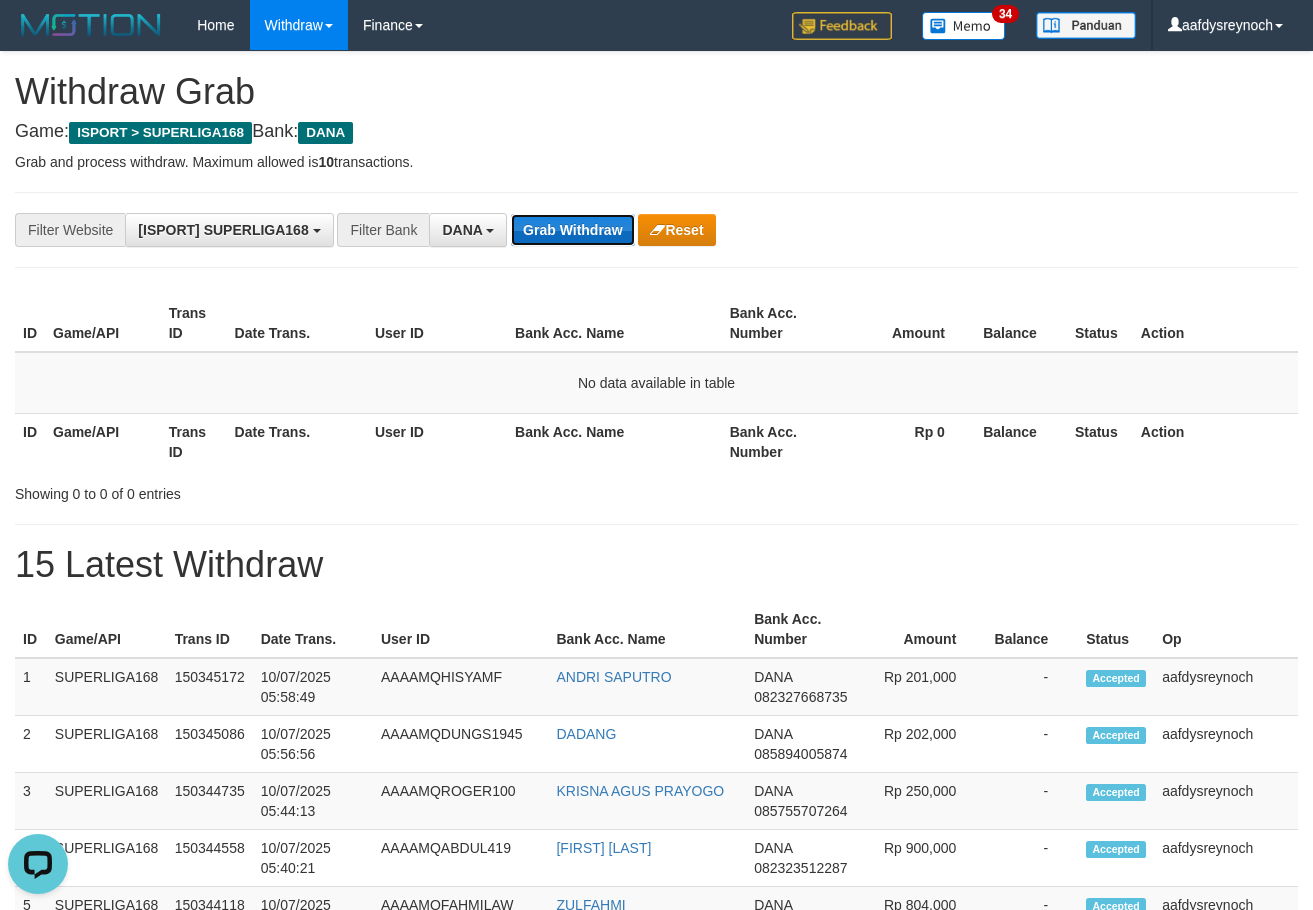 click on "Grab Withdraw" at bounding box center (572, 230) 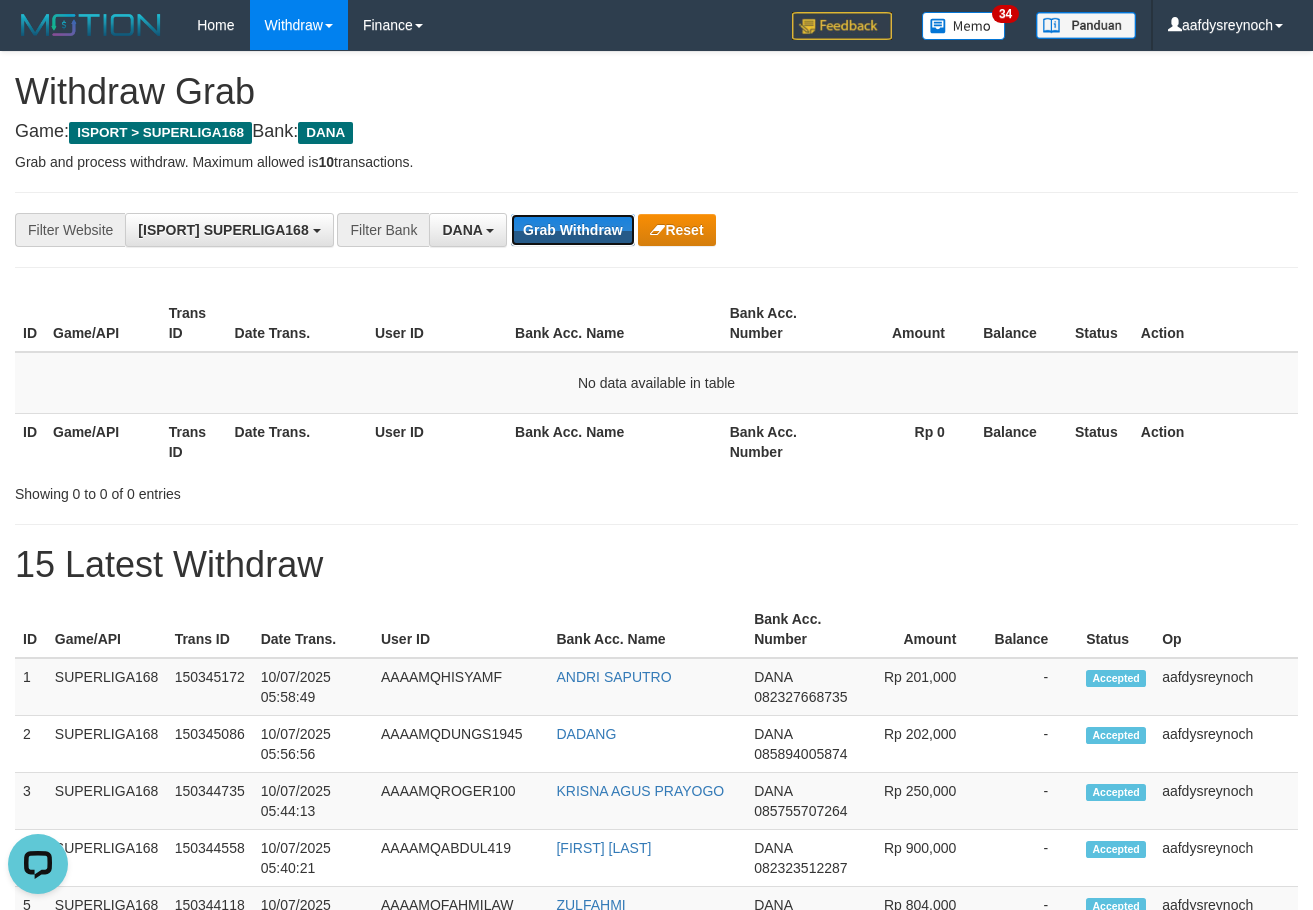 click on "Grab Withdraw" at bounding box center [572, 230] 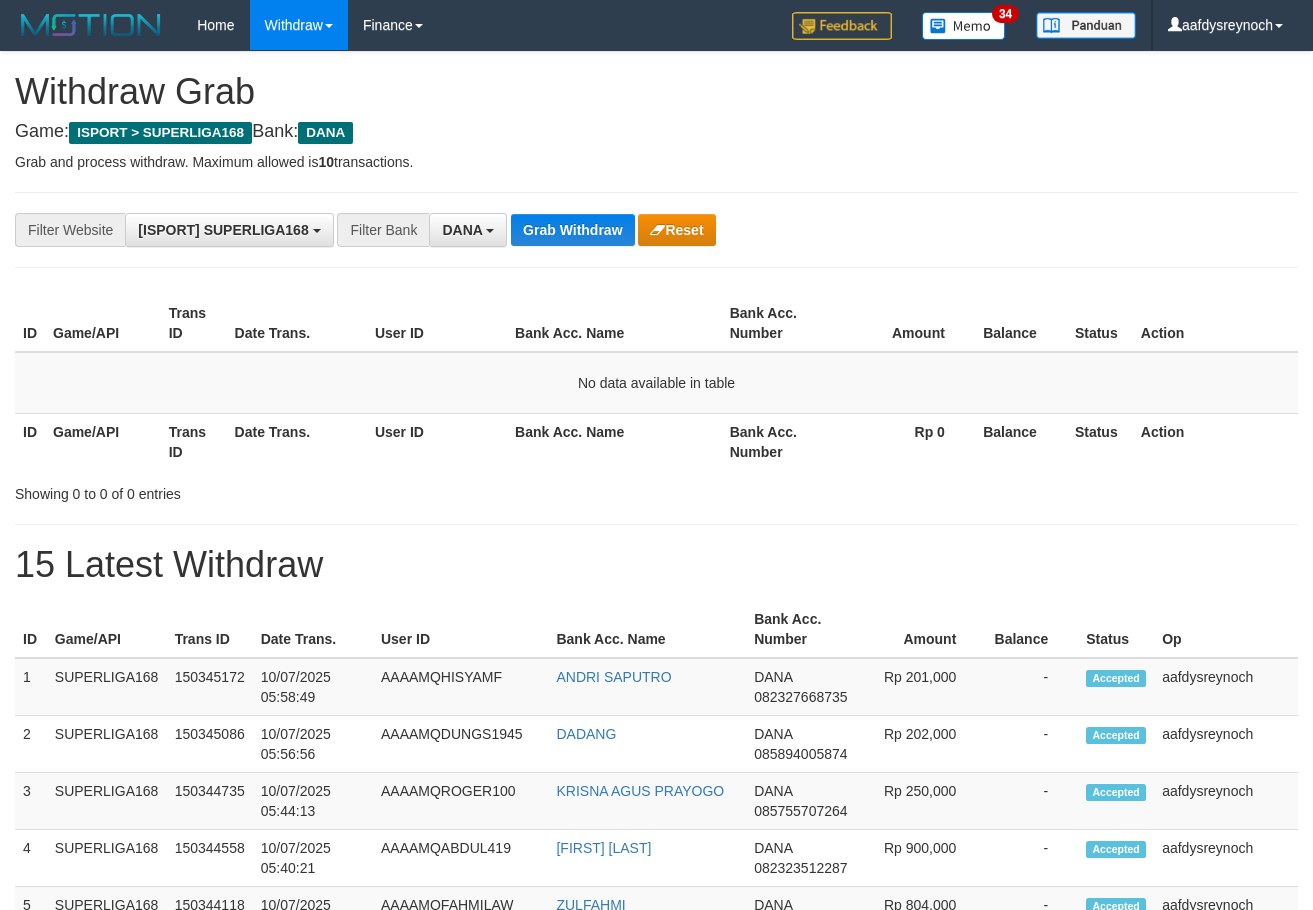 scroll, scrollTop: 0, scrollLeft: 0, axis: both 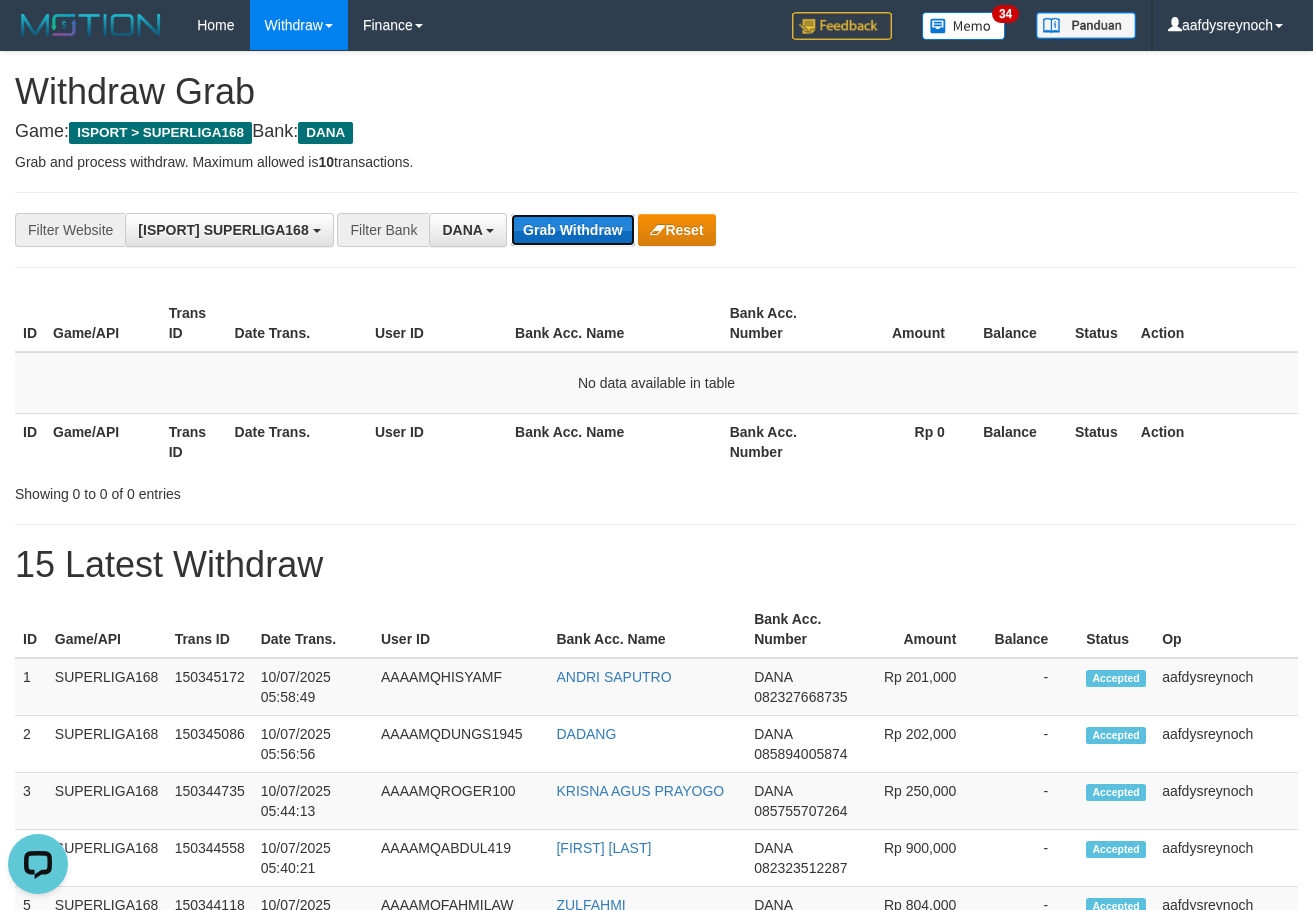 click on "Grab Withdraw" at bounding box center [572, 230] 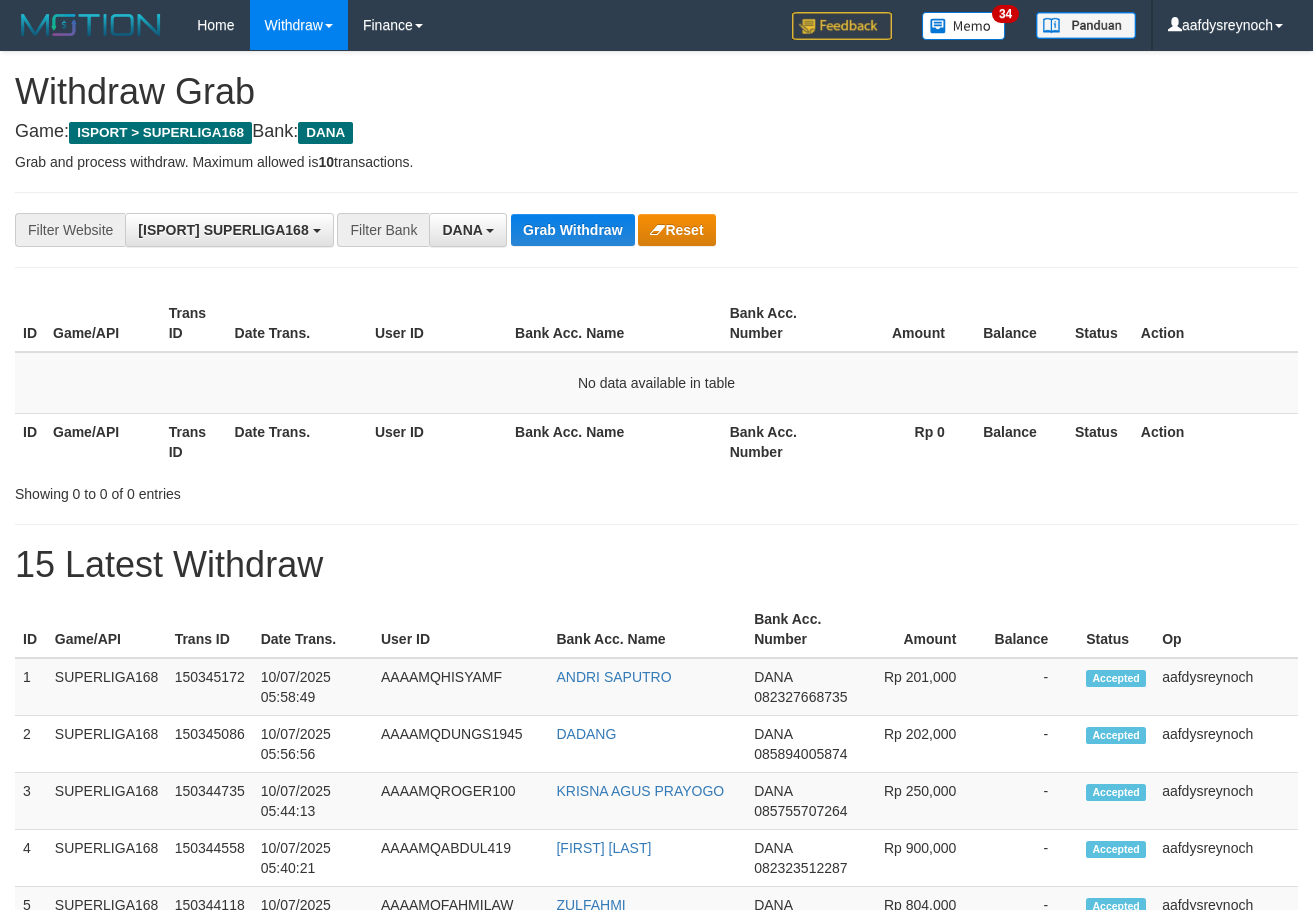 scroll, scrollTop: 0, scrollLeft: 0, axis: both 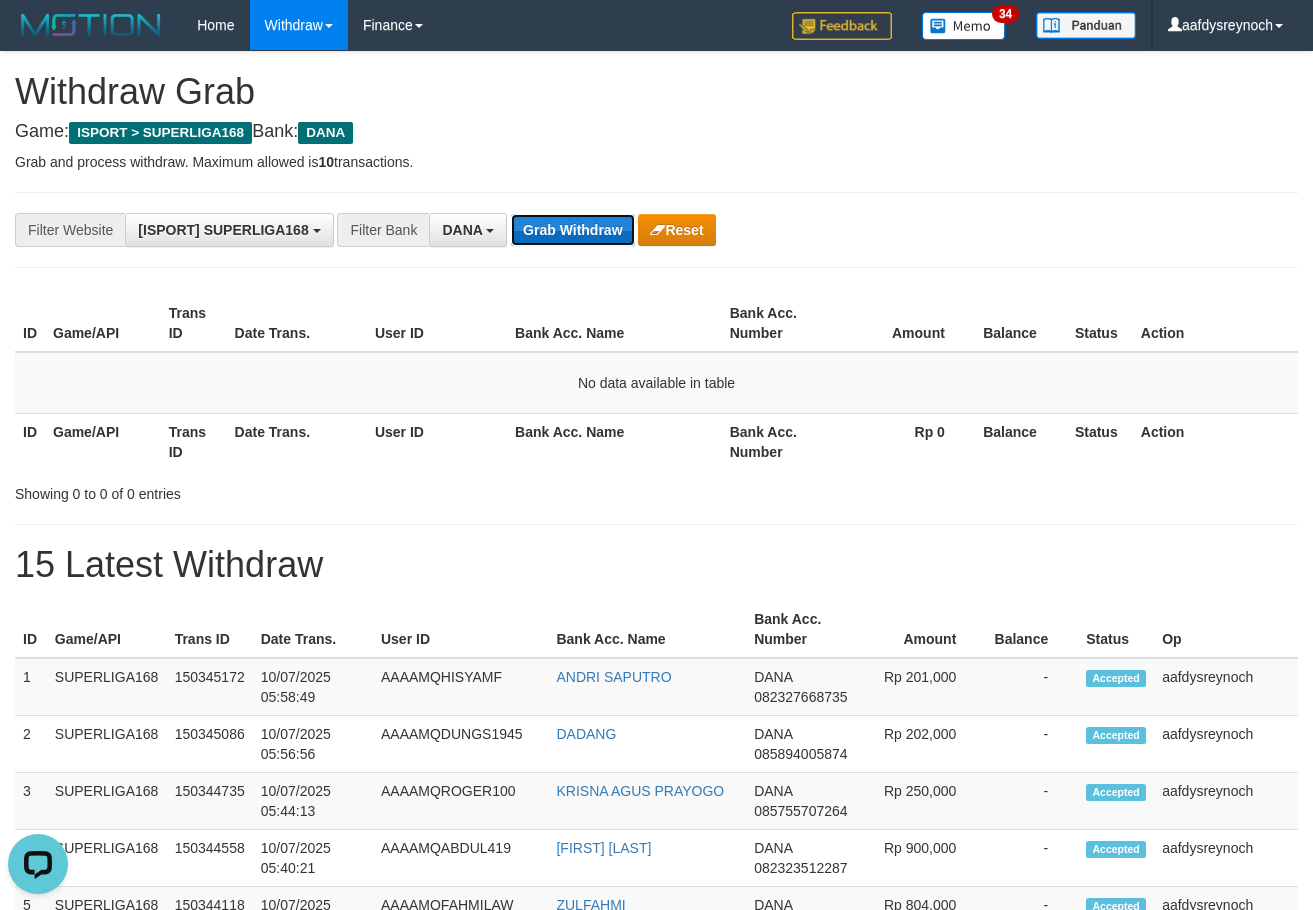 click on "Grab Withdraw" at bounding box center (572, 230) 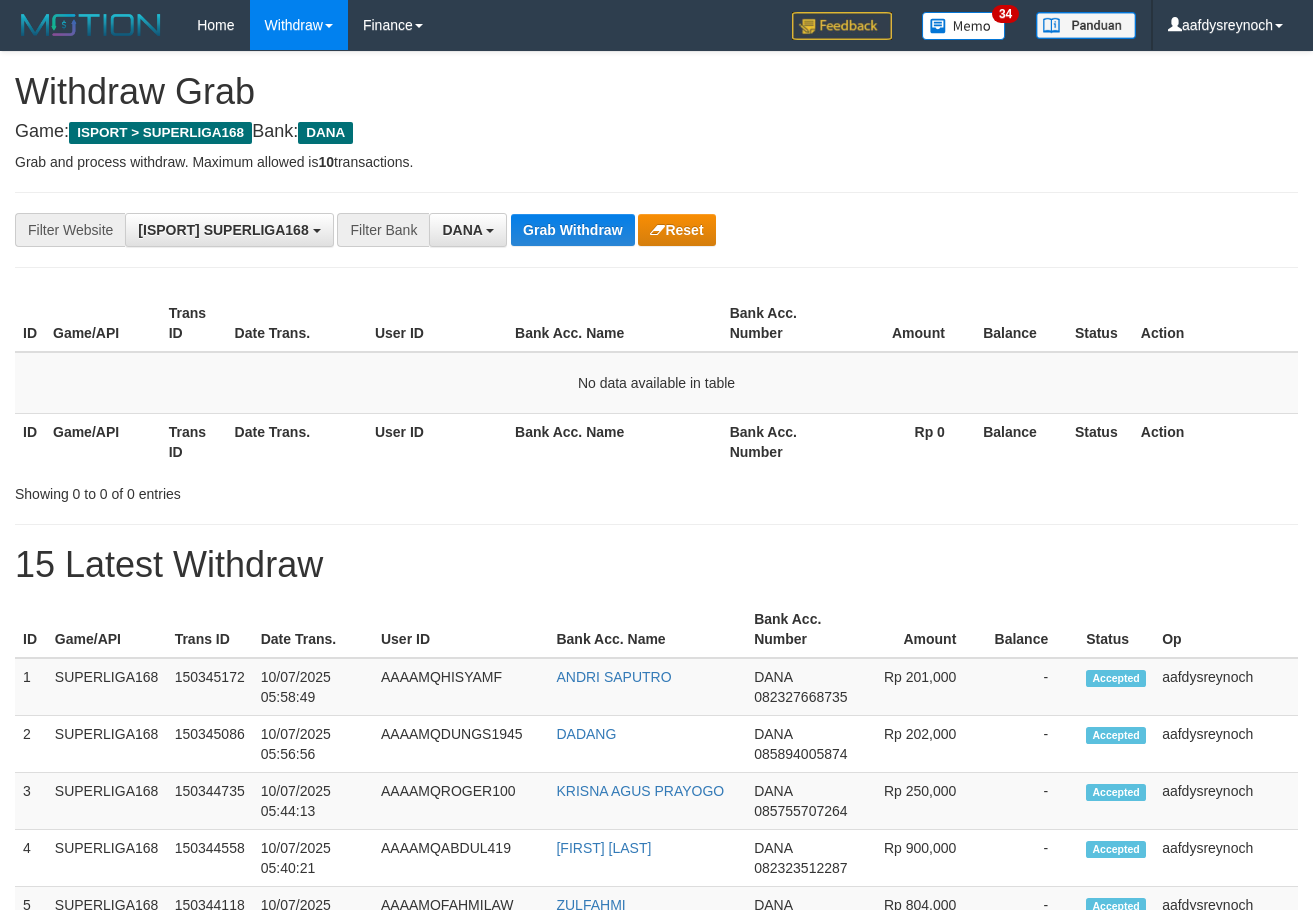 scroll, scrollTop: 0, scrollLeft: 0, axis: both 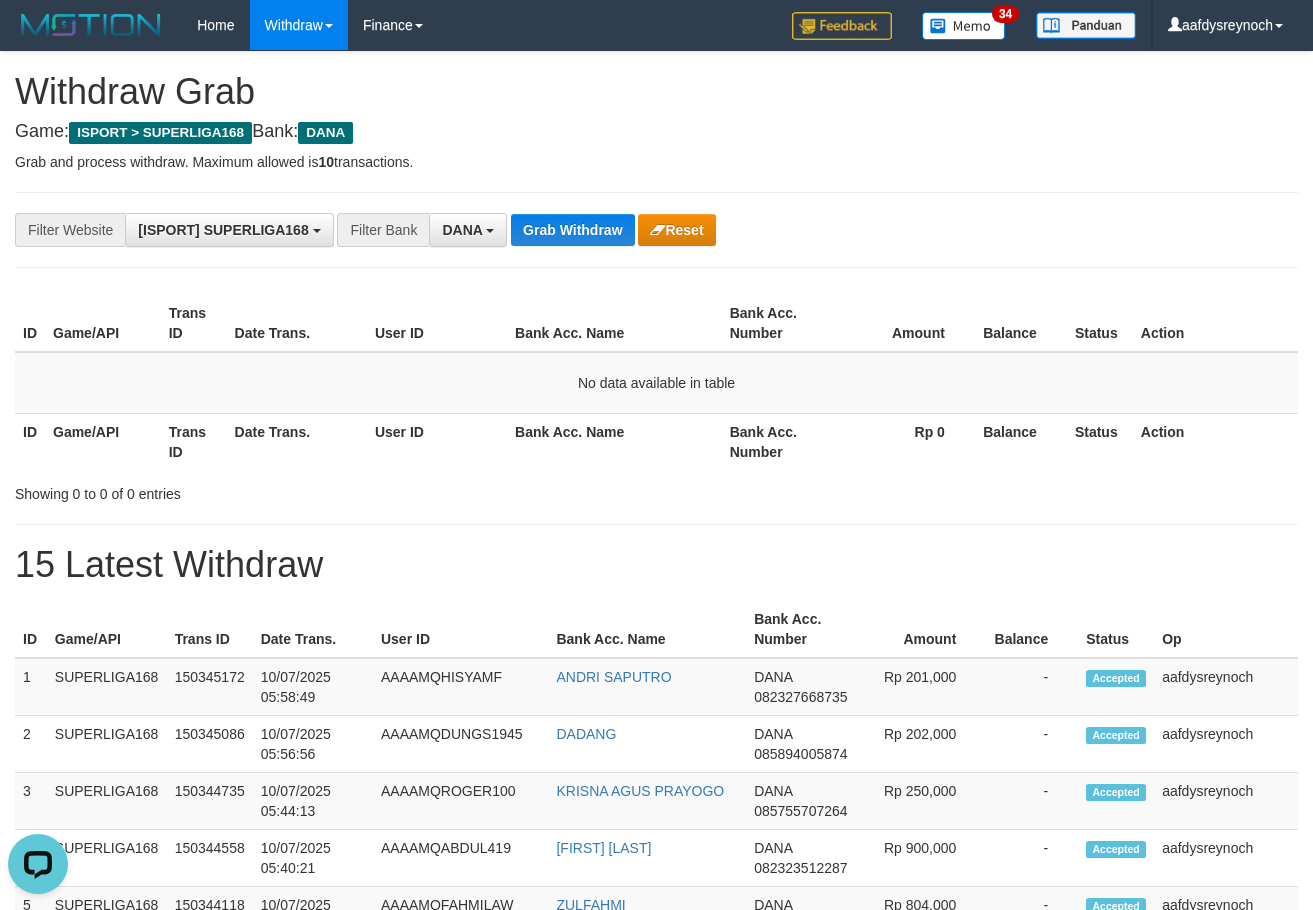 click on "**********" at bounding box center (656, 230) 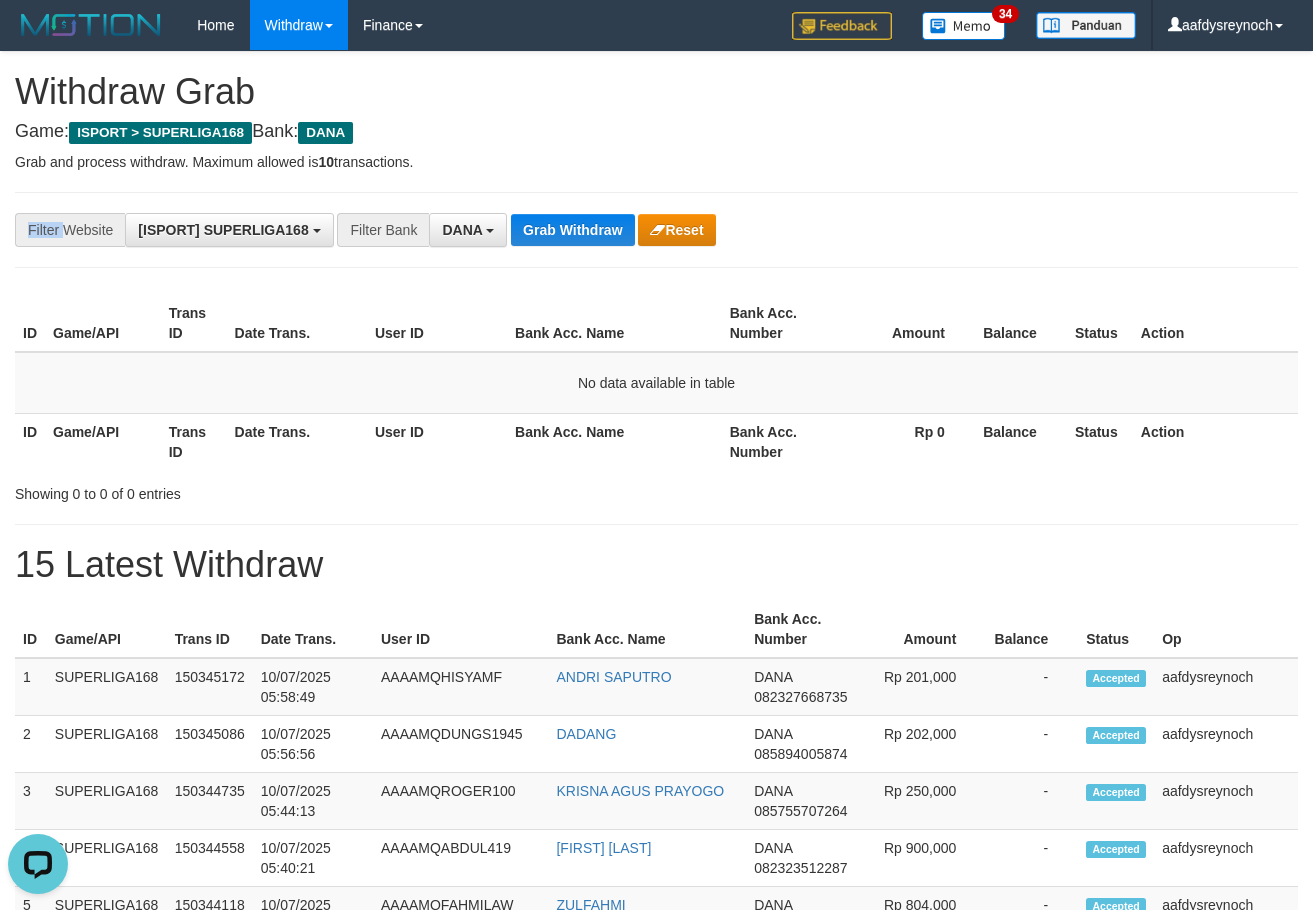 click on "**********" at bounding box center (656, 230) 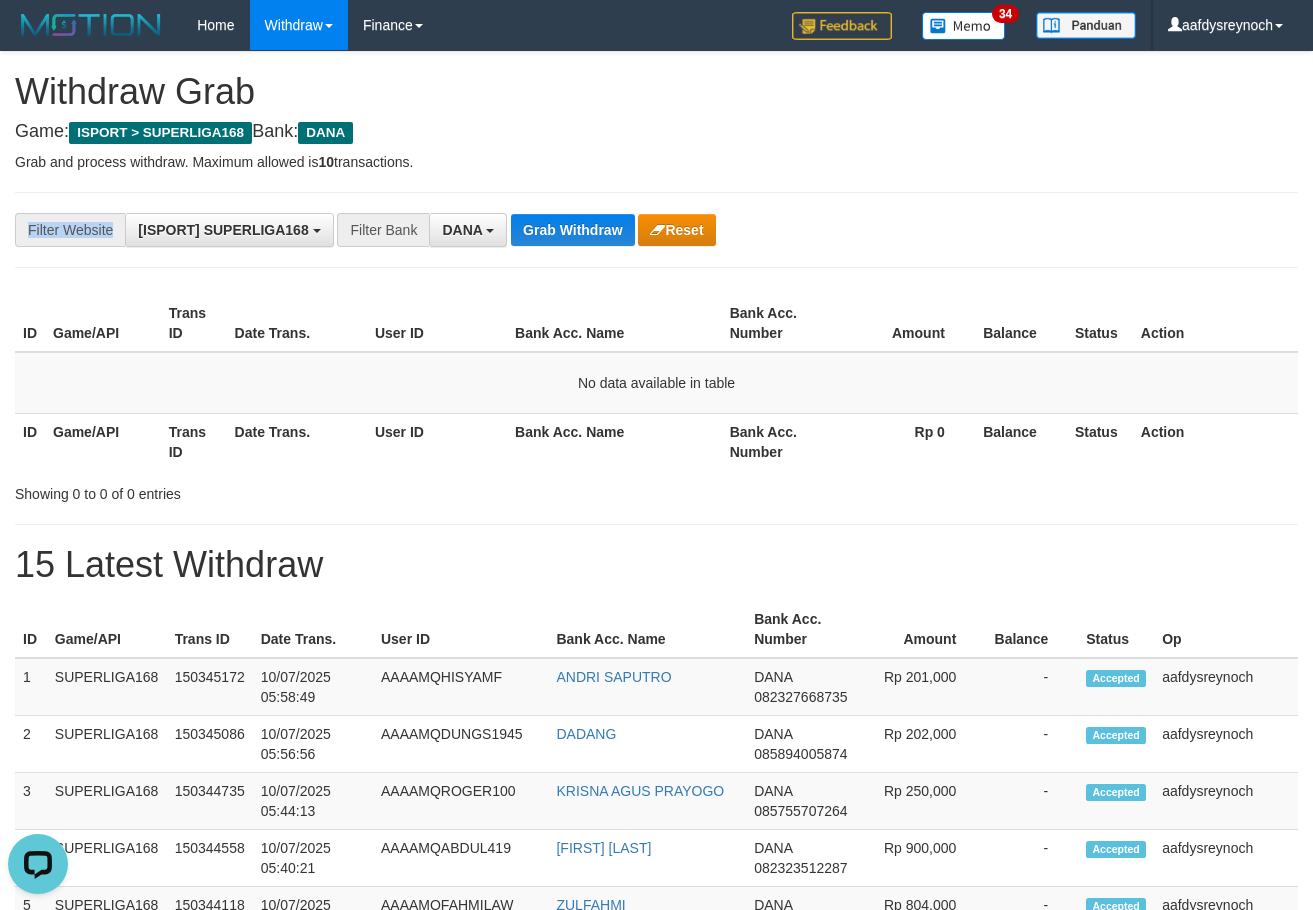 click on "**********" at bounding box center [656, 230] 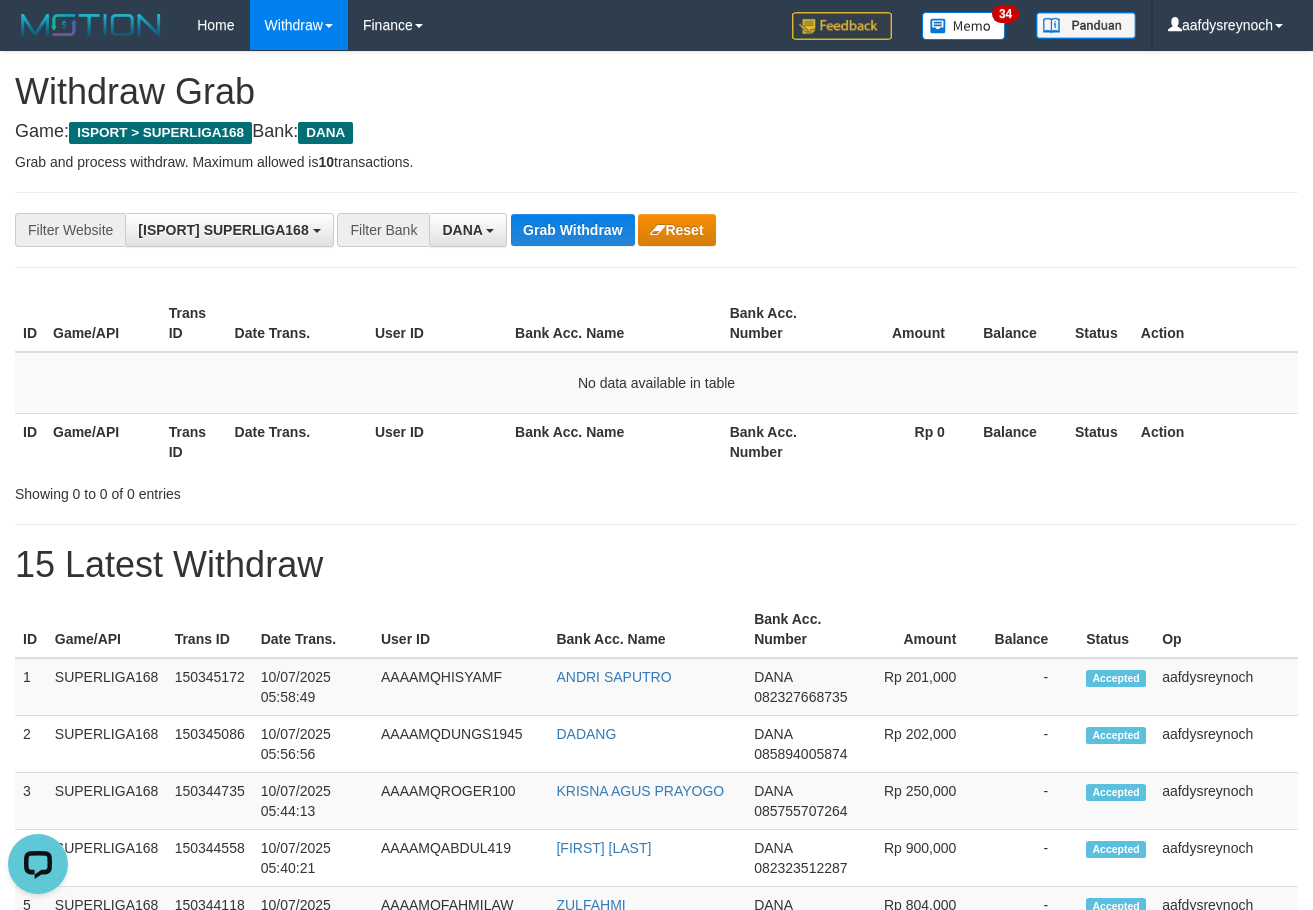 click on "**********" at bounding box center (656, 230) 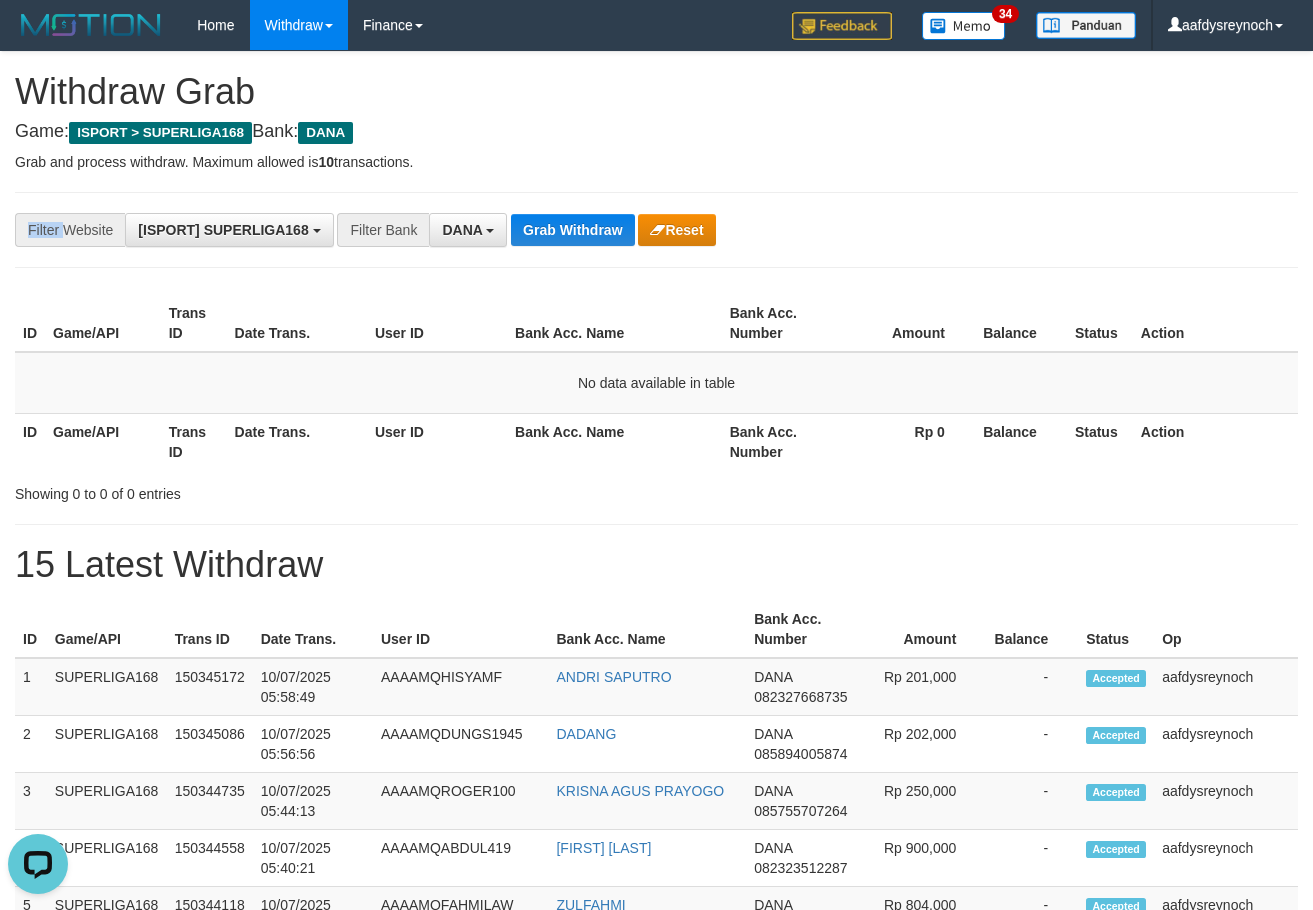 click on "**********" at bounding box center (656, 230) 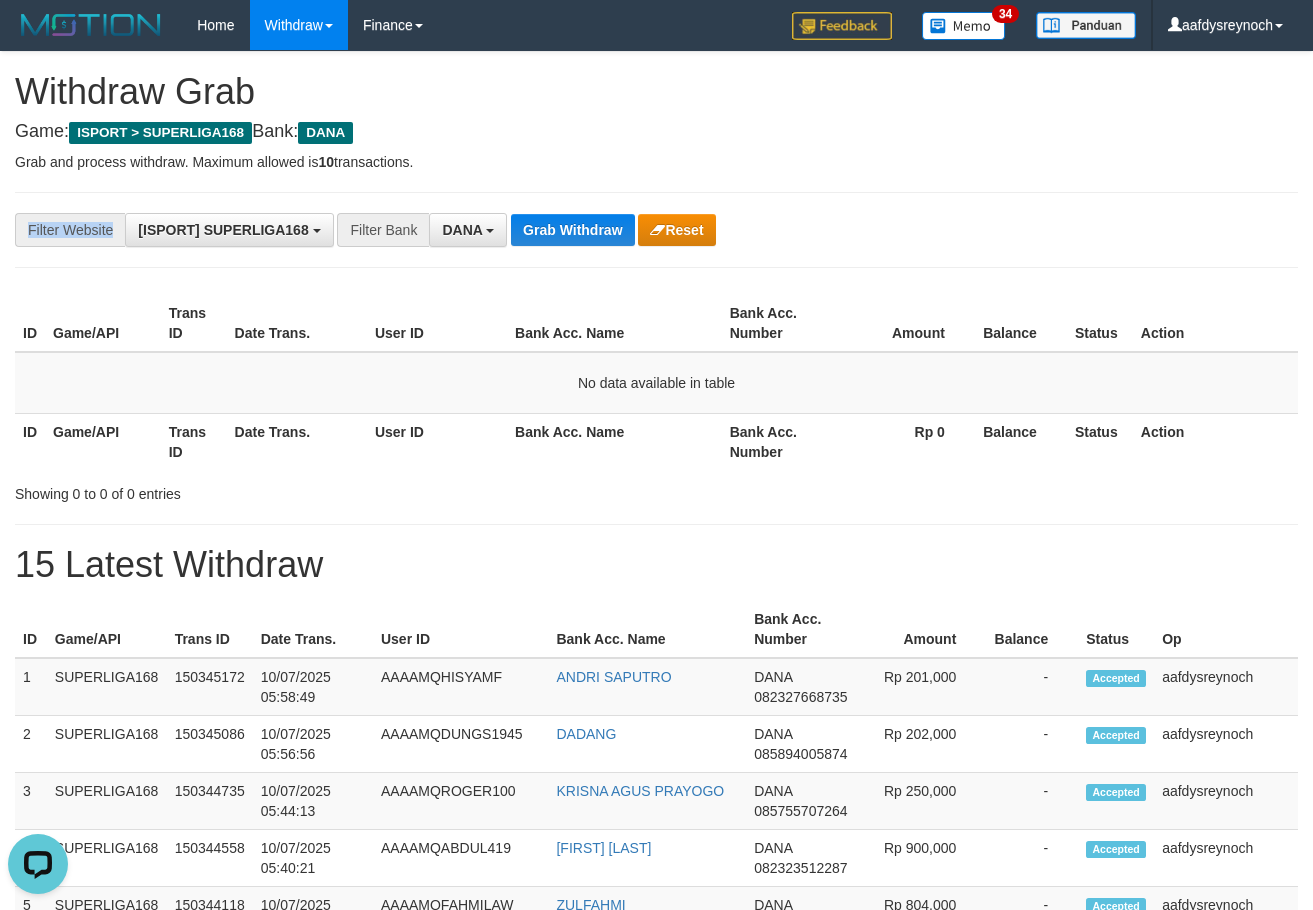 click on "**********" at bounding box center [656, 230] 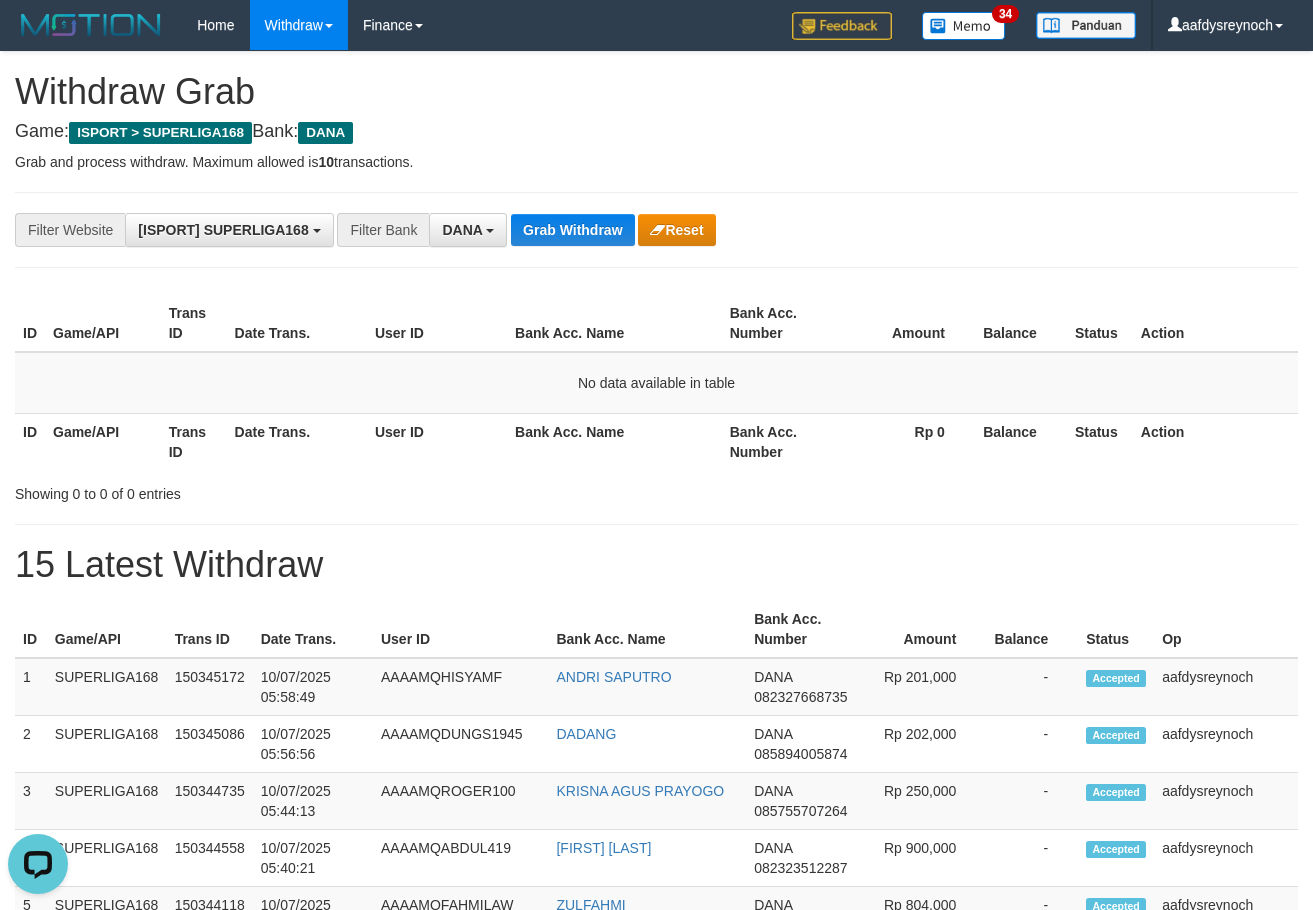 click on "**********" at bounding box center [656, 230] 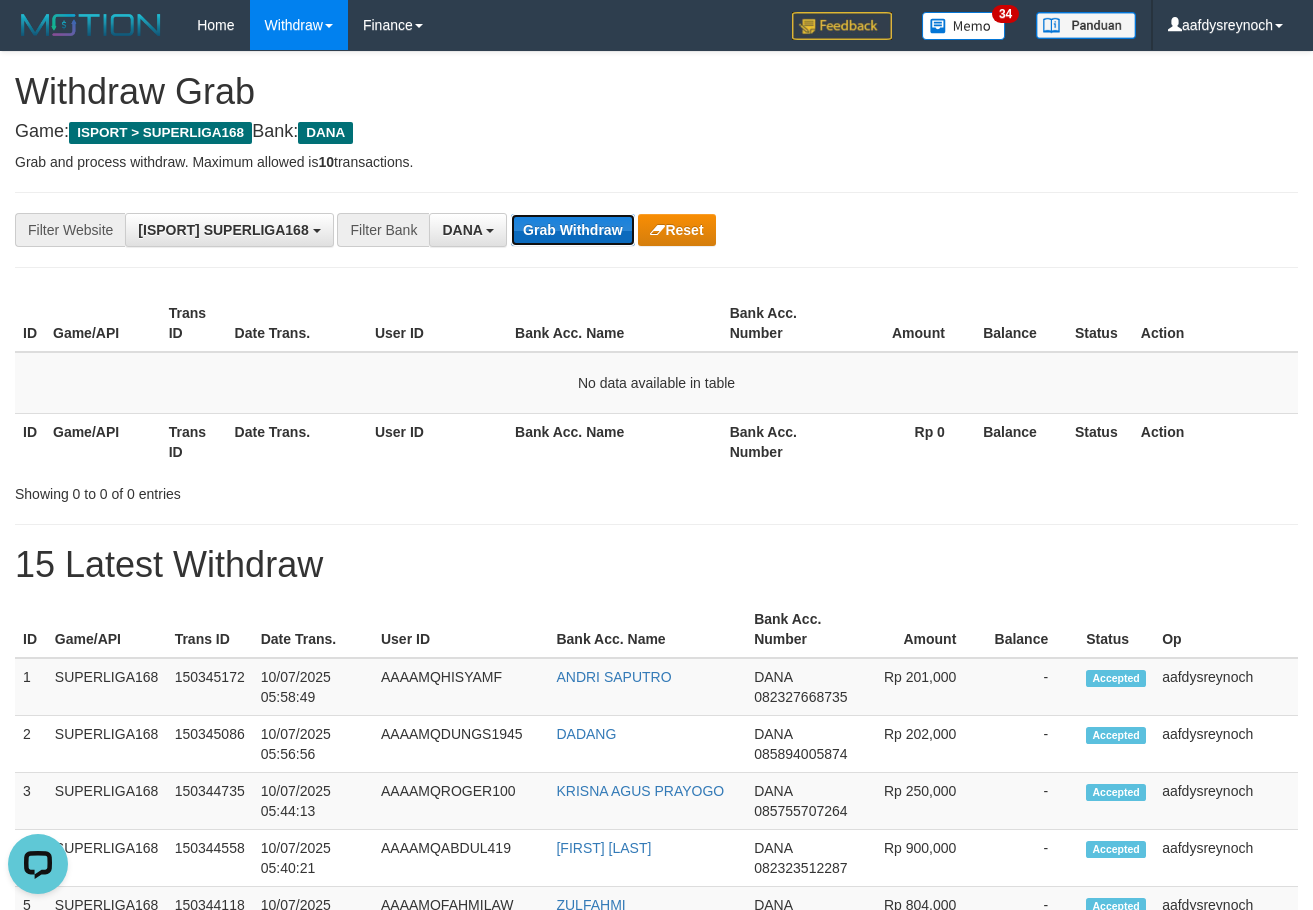 click on "Grab Withdraw" at bounding box center [572, 230] 